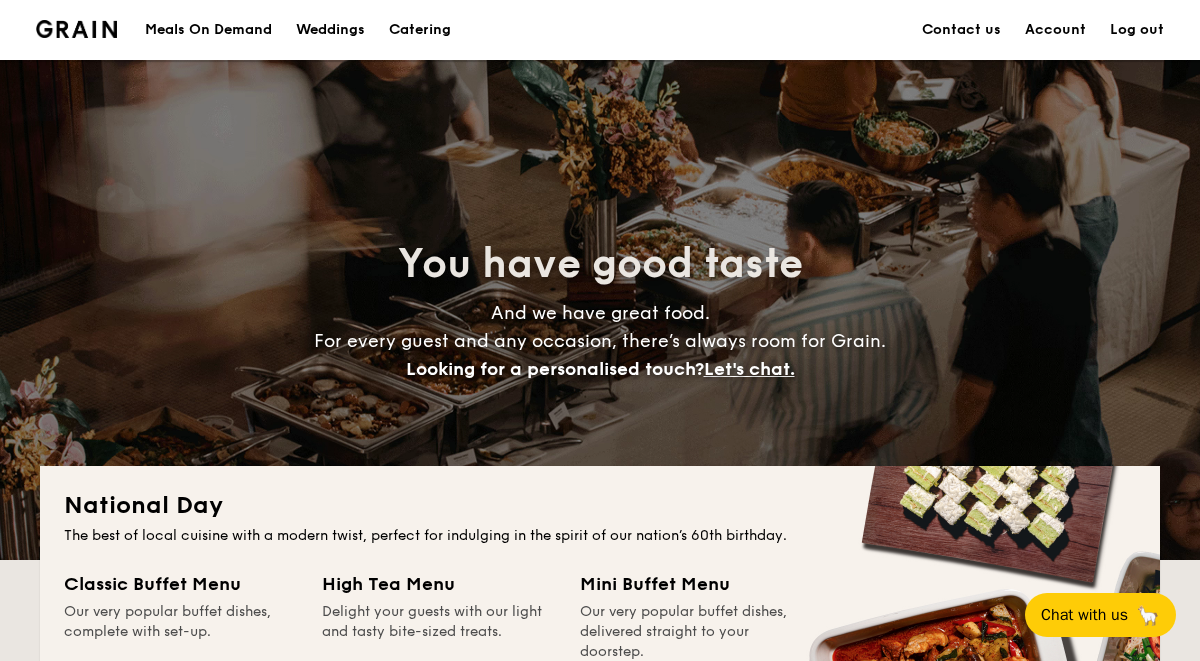 scroll, scrollTop: 0, scrollLeft: 0, axis: both 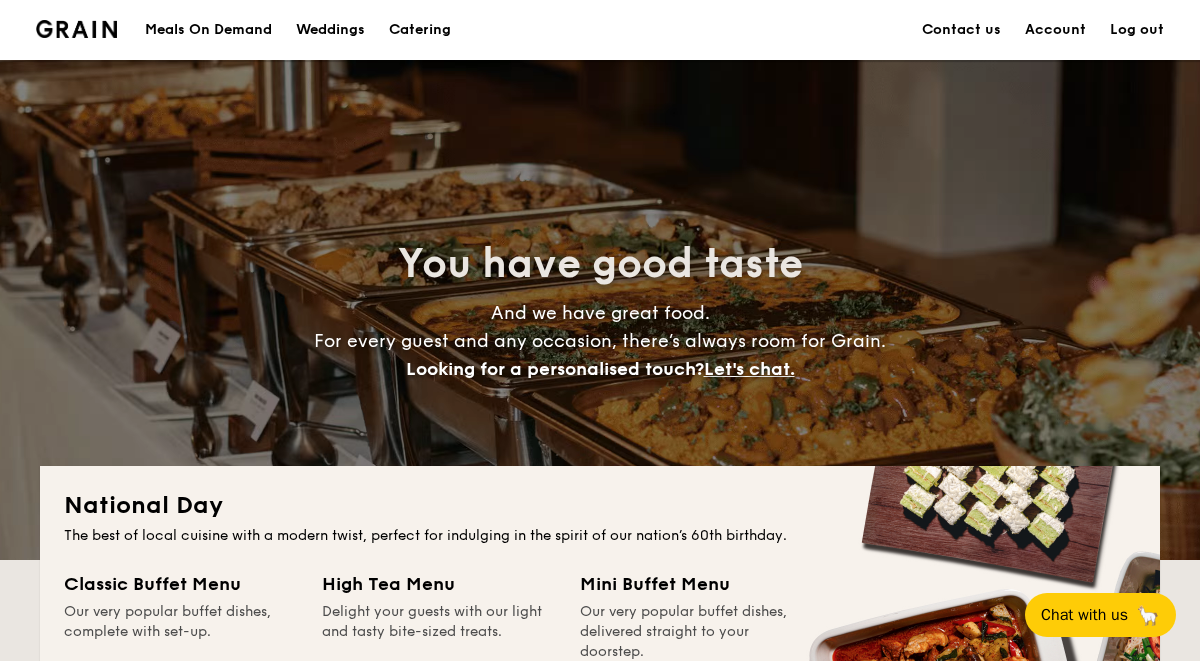 click on "Meals On Demand" at bounding box center [208, 30] 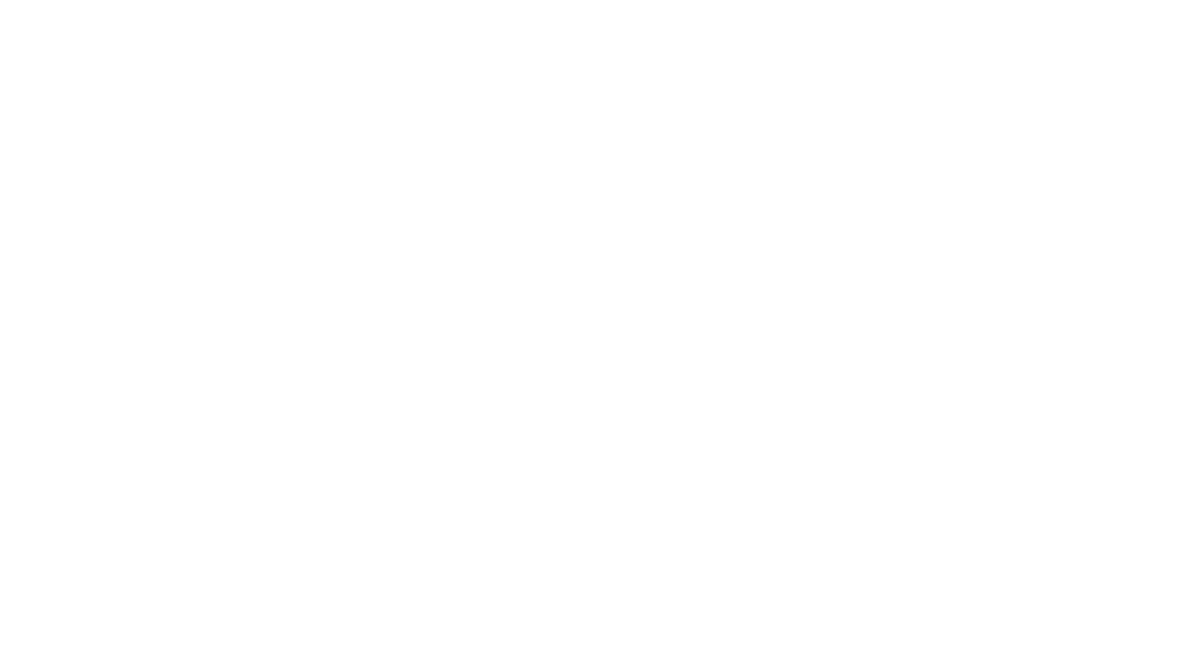 scroll, scrollTop: 0, scrollLeft: 0, axis: both 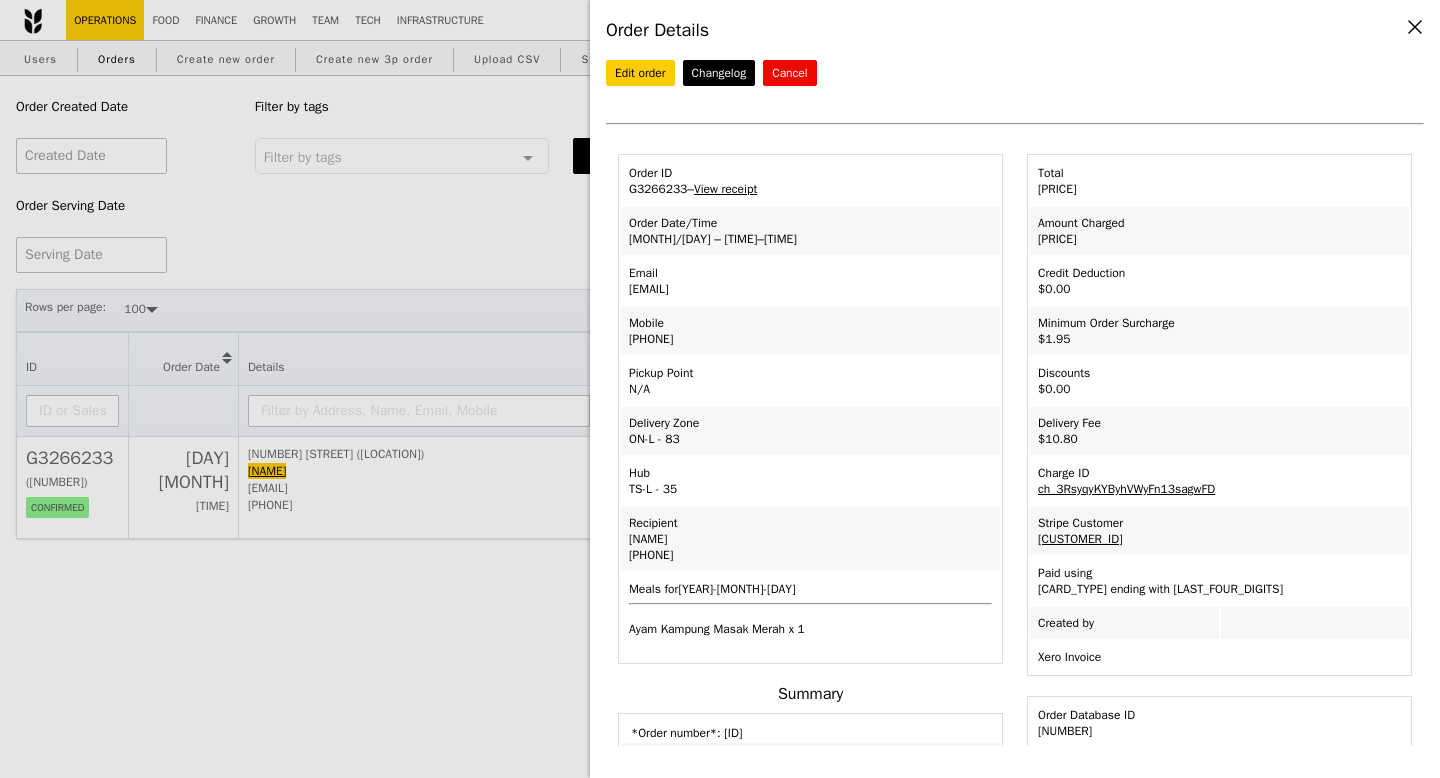 select on "100" 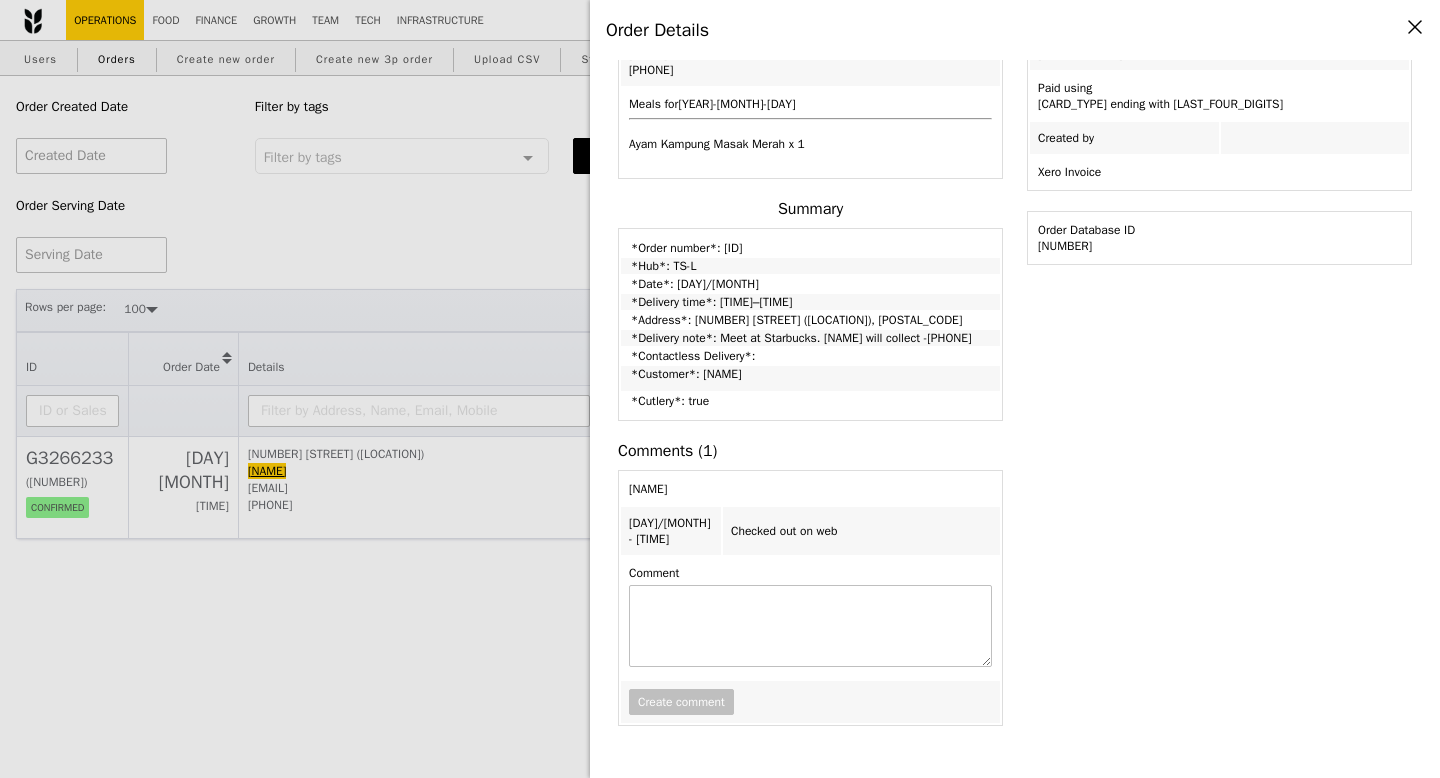 click on "Order Details
Edit order
Changelog
Cancel
Order ID
G3266233
–
View receipt
Order Date/Time
7/8 – 11:30AM–12:30PM
Email
maysanmak@hotmail.com
Mobile
97531288
Pickup Point
N/A
Delivery Zone
ON-L - 83
Hub
maysan" at bounding box center (720, 389) 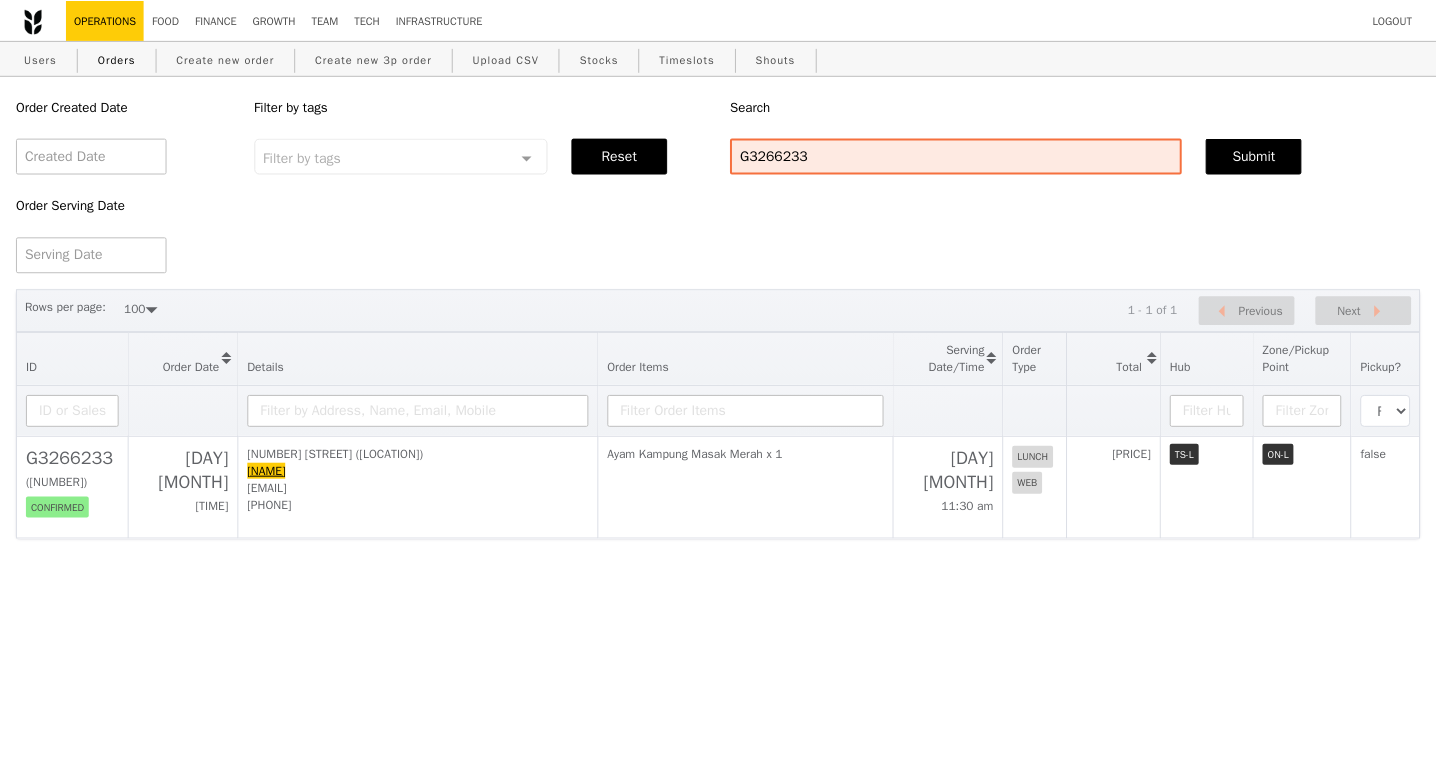 scroll, scrollTop: 606, scrollLeft: 0, axis: vertical 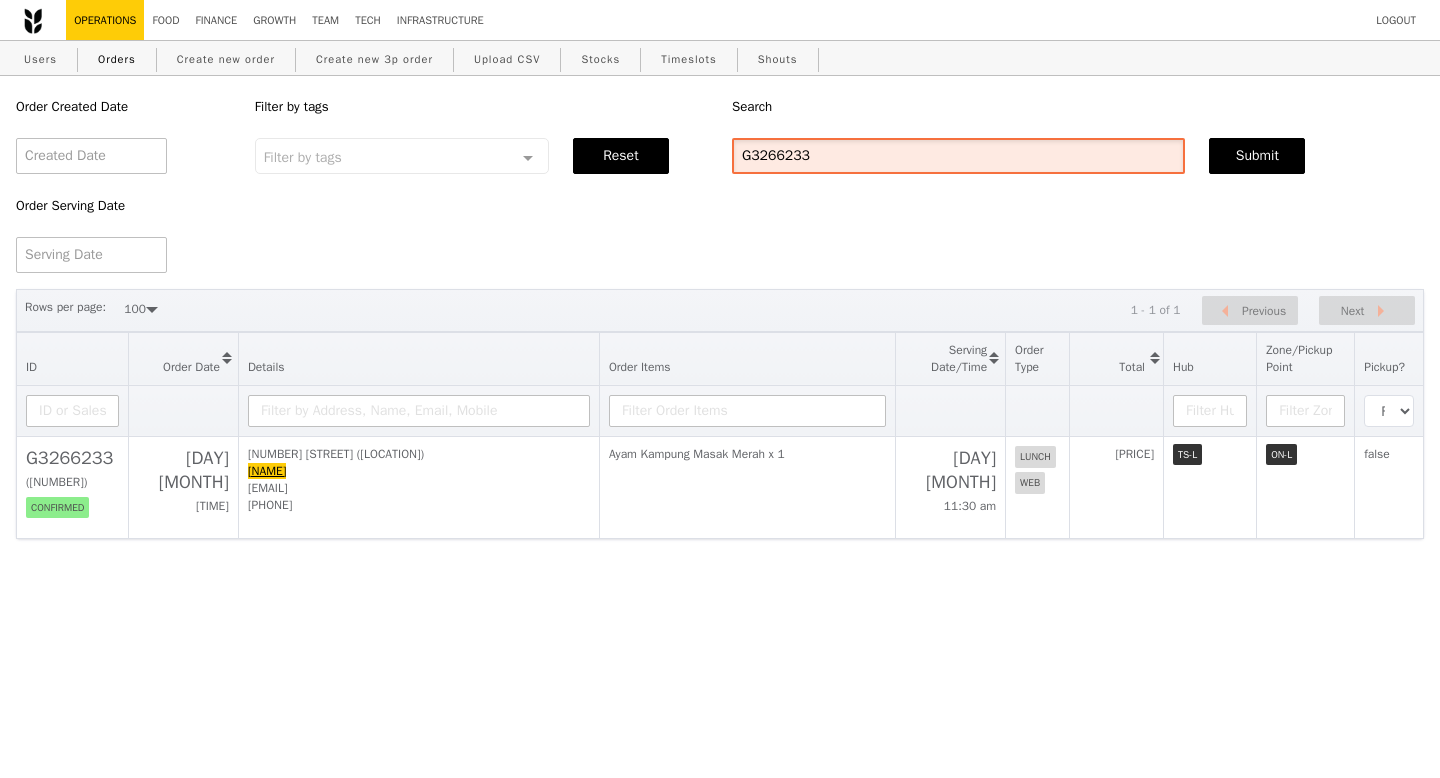 click on "G3266233" at bounding box center [958, 156] 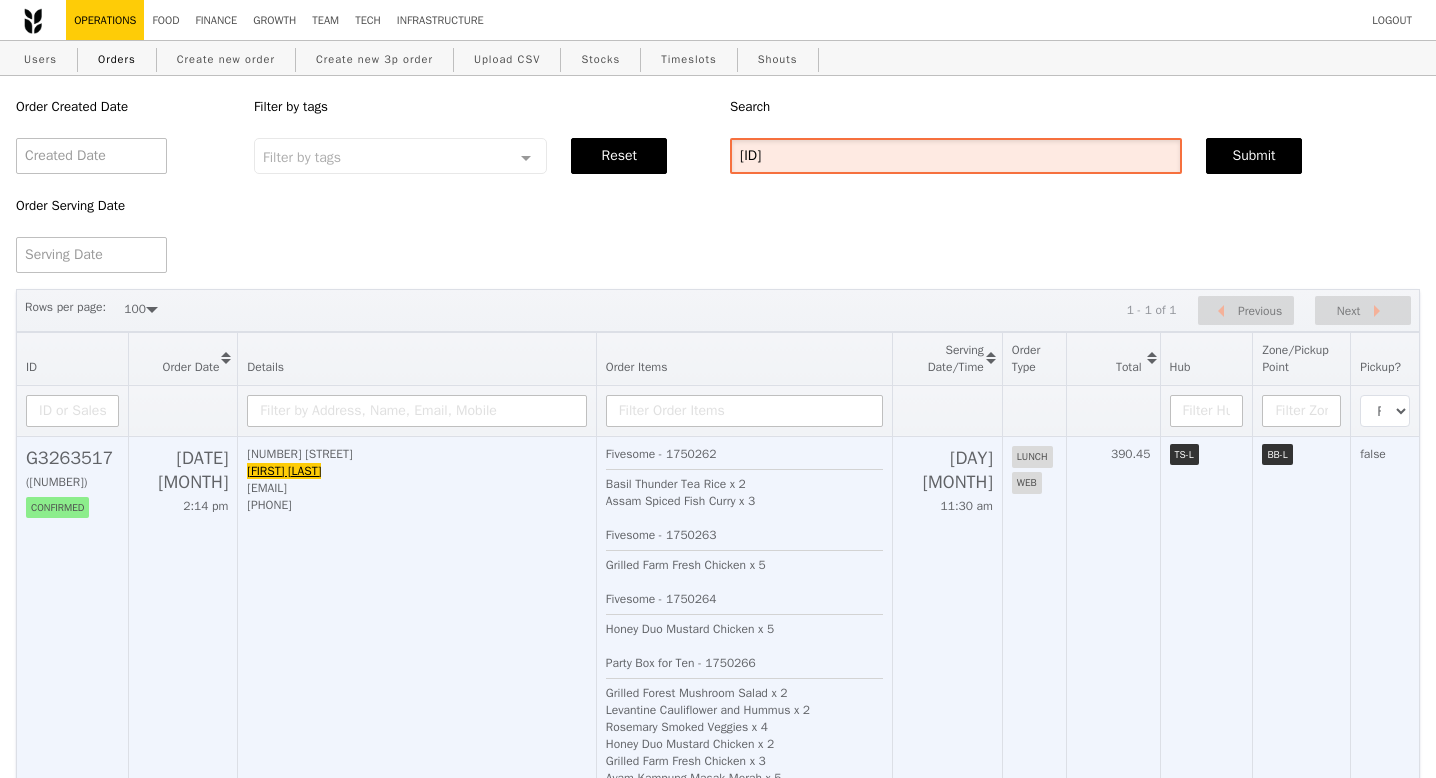 scroll, scrollTop: 52, scrollLeft: 0, axis: vertical 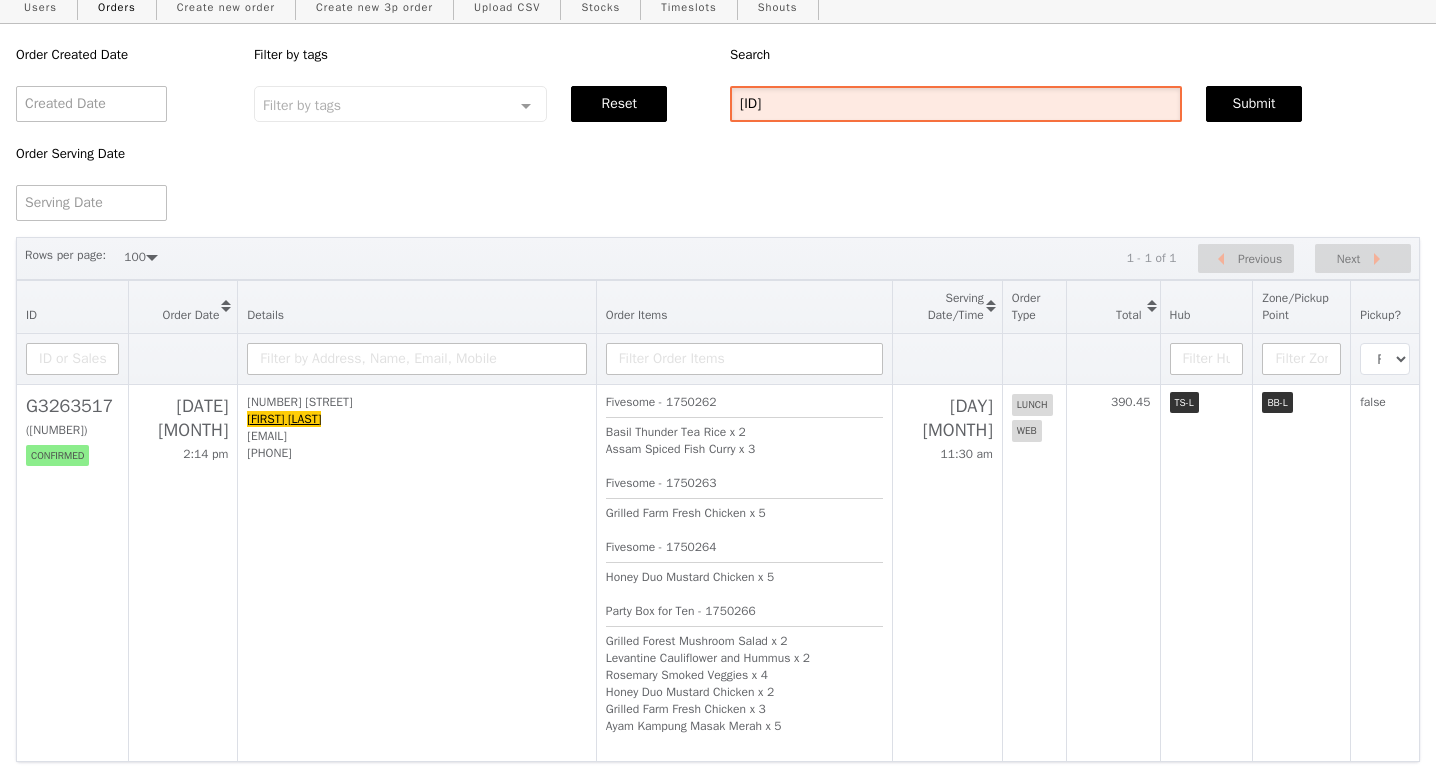 click on "g3263517" at bounding box center (956, 104) 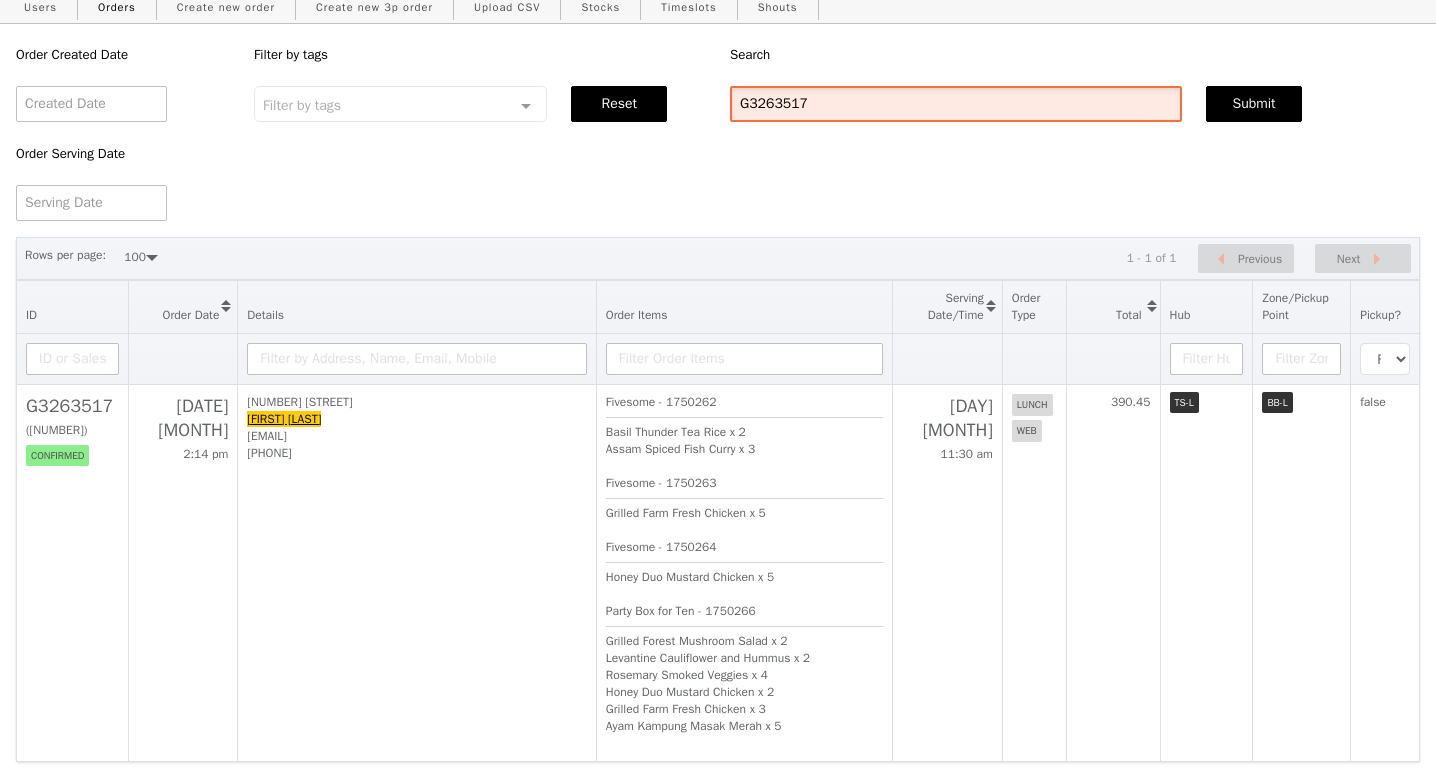 type on "G3263517" 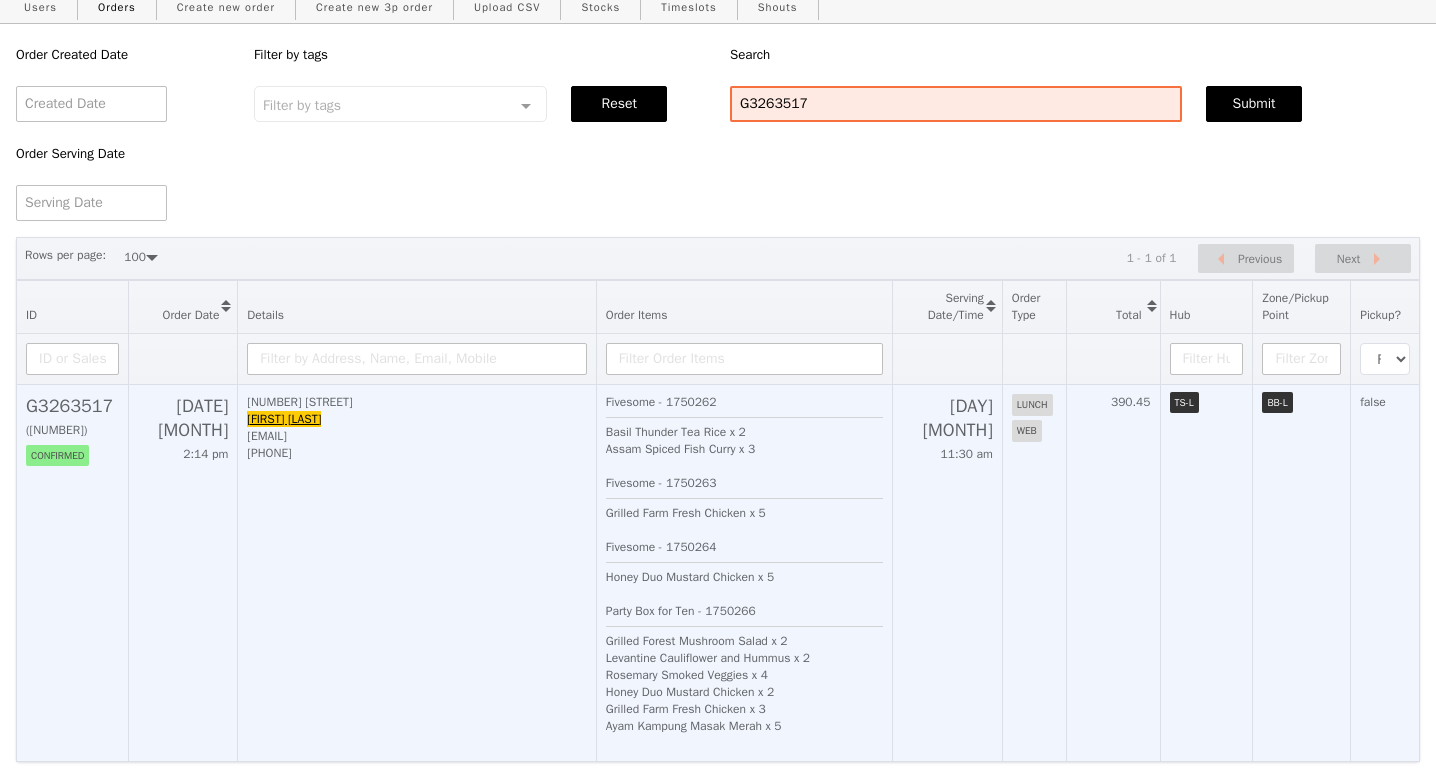click on "G3263517" at bounding box center [72, 406] 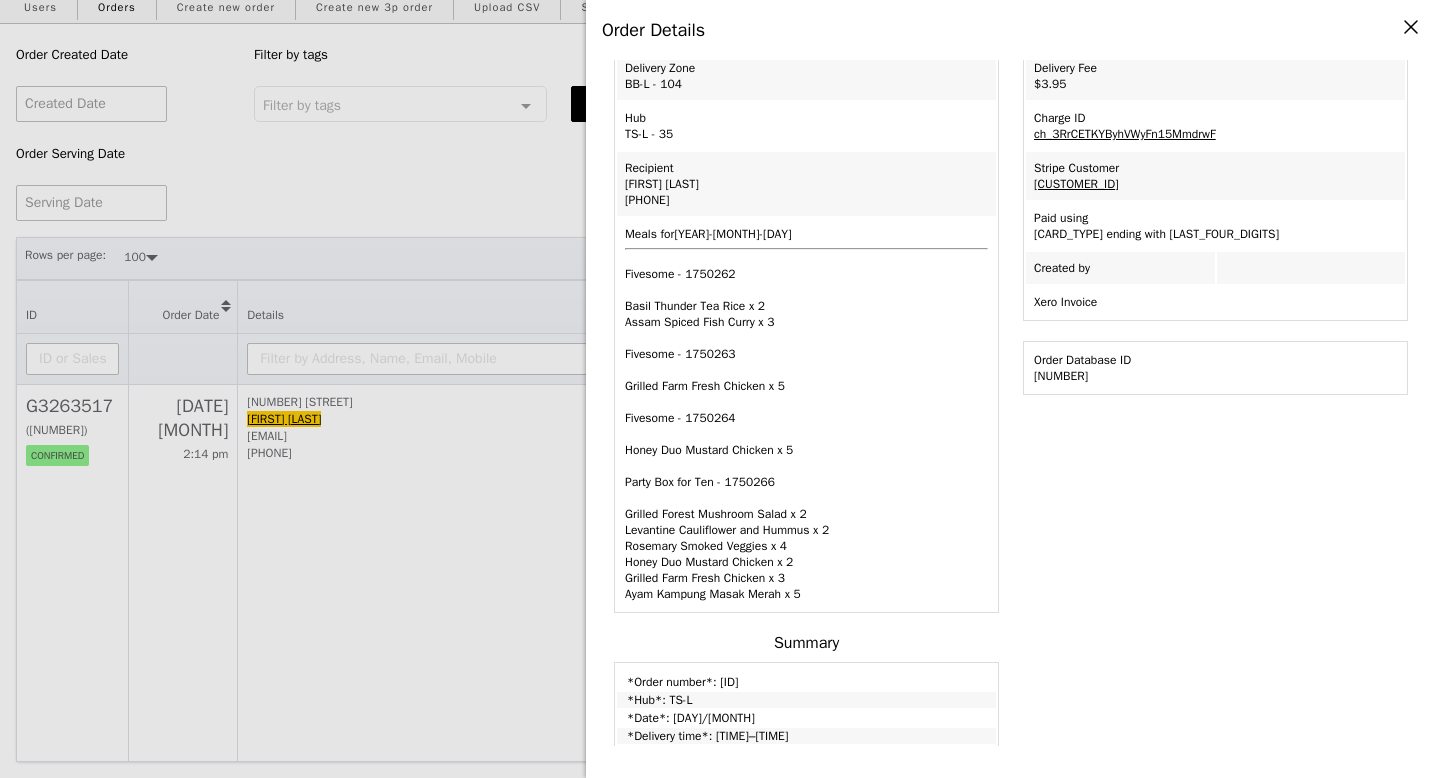 scroll, scrollTop: 0, scrollLeft: 0, axis: both 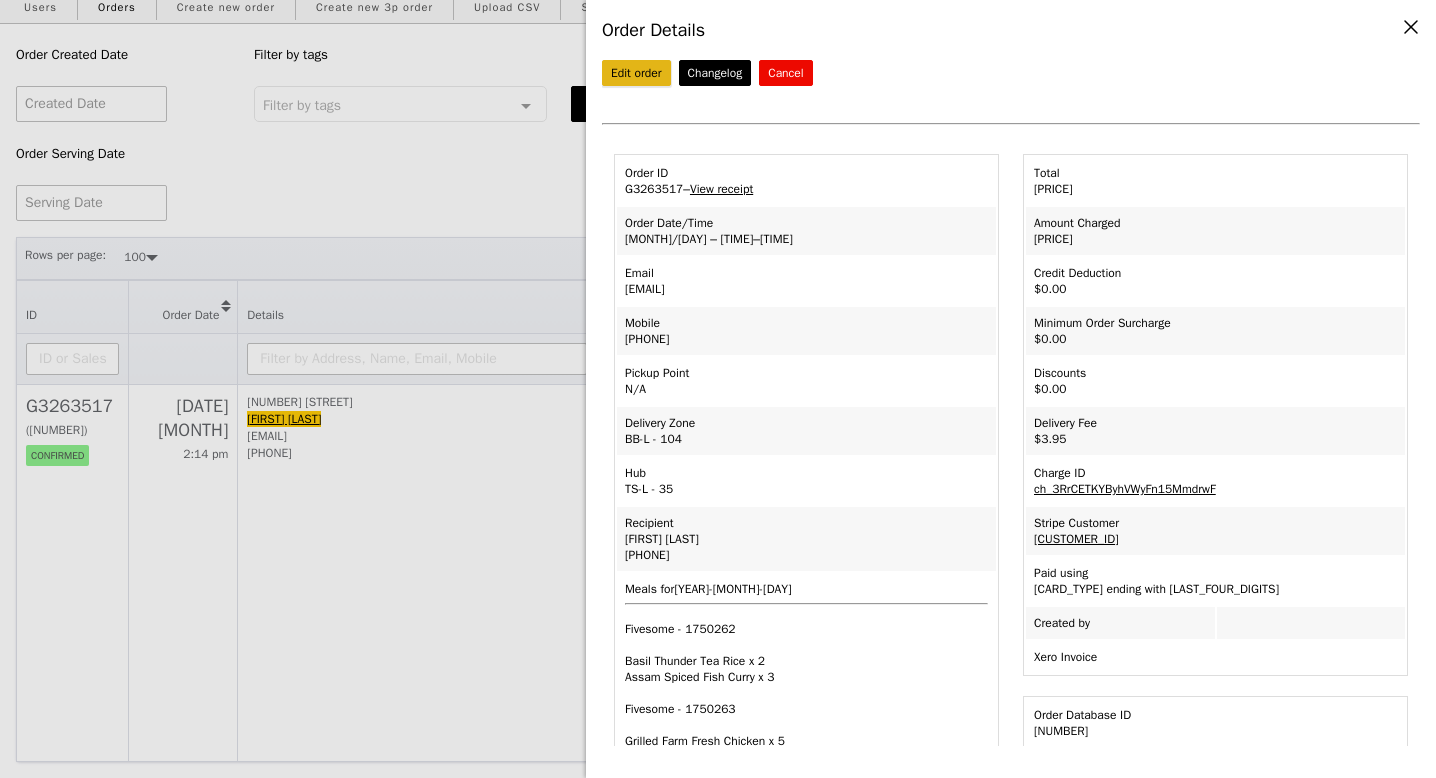 click on "Edit order" at bounding box center (636, 73) 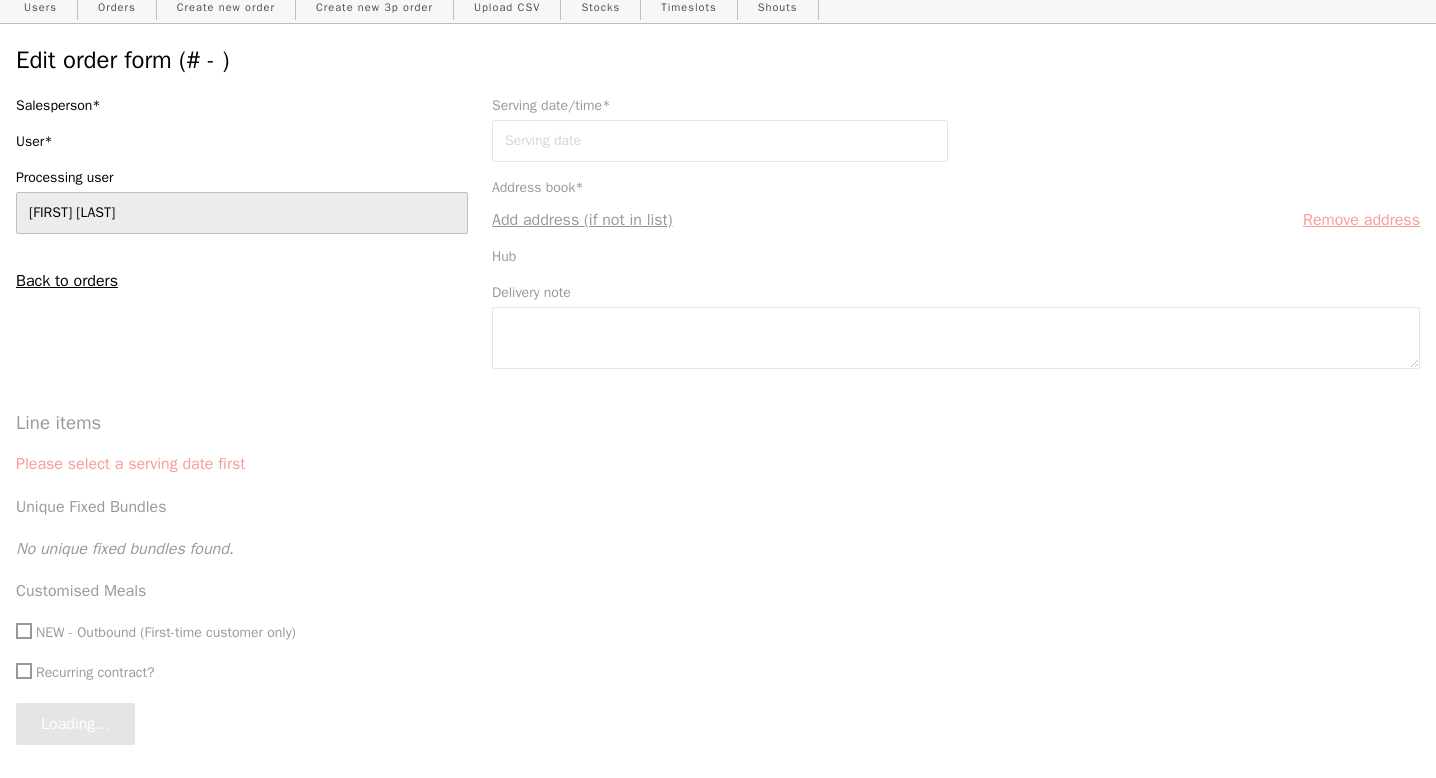 scroll, scrollTop: 0, scrollLeft: 0, axis: both 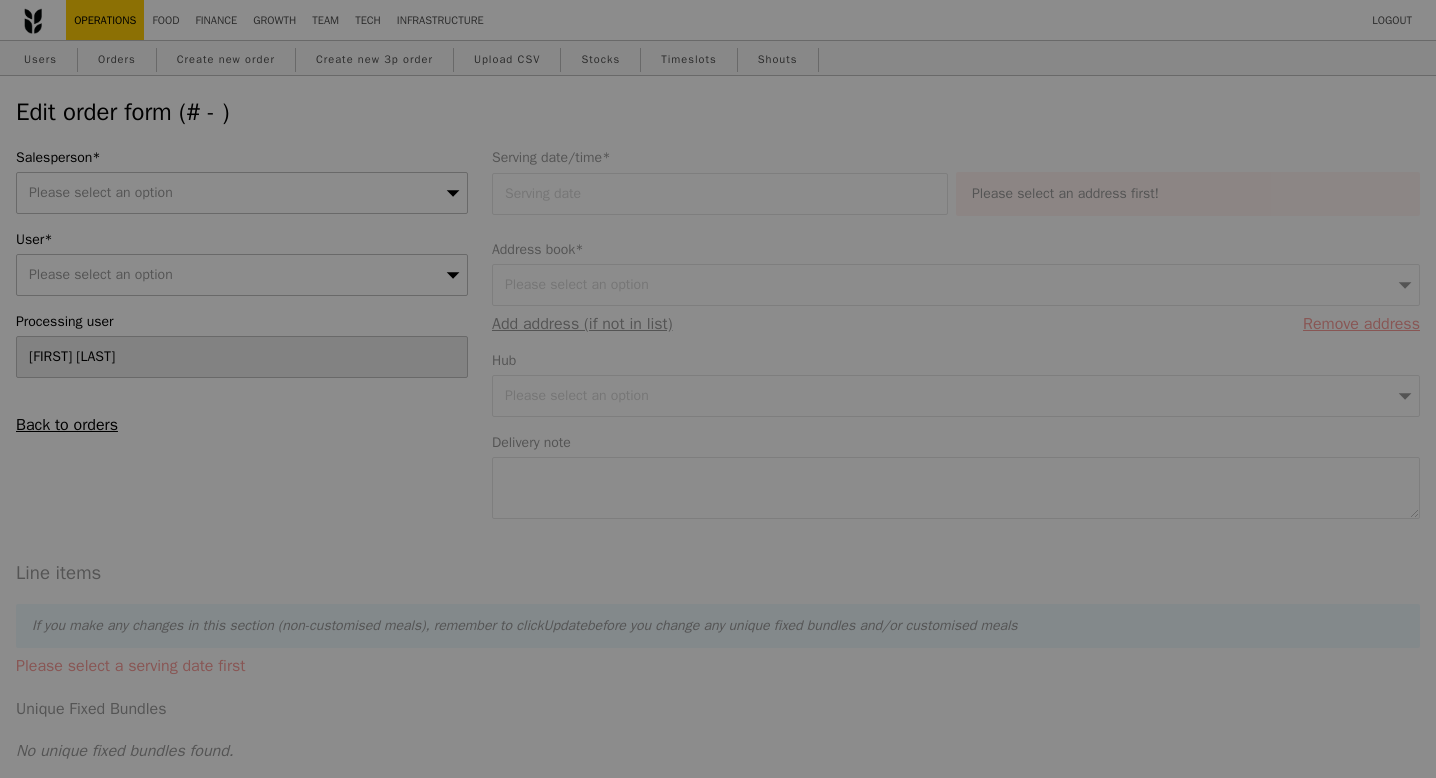type on "07 Aug 2025" 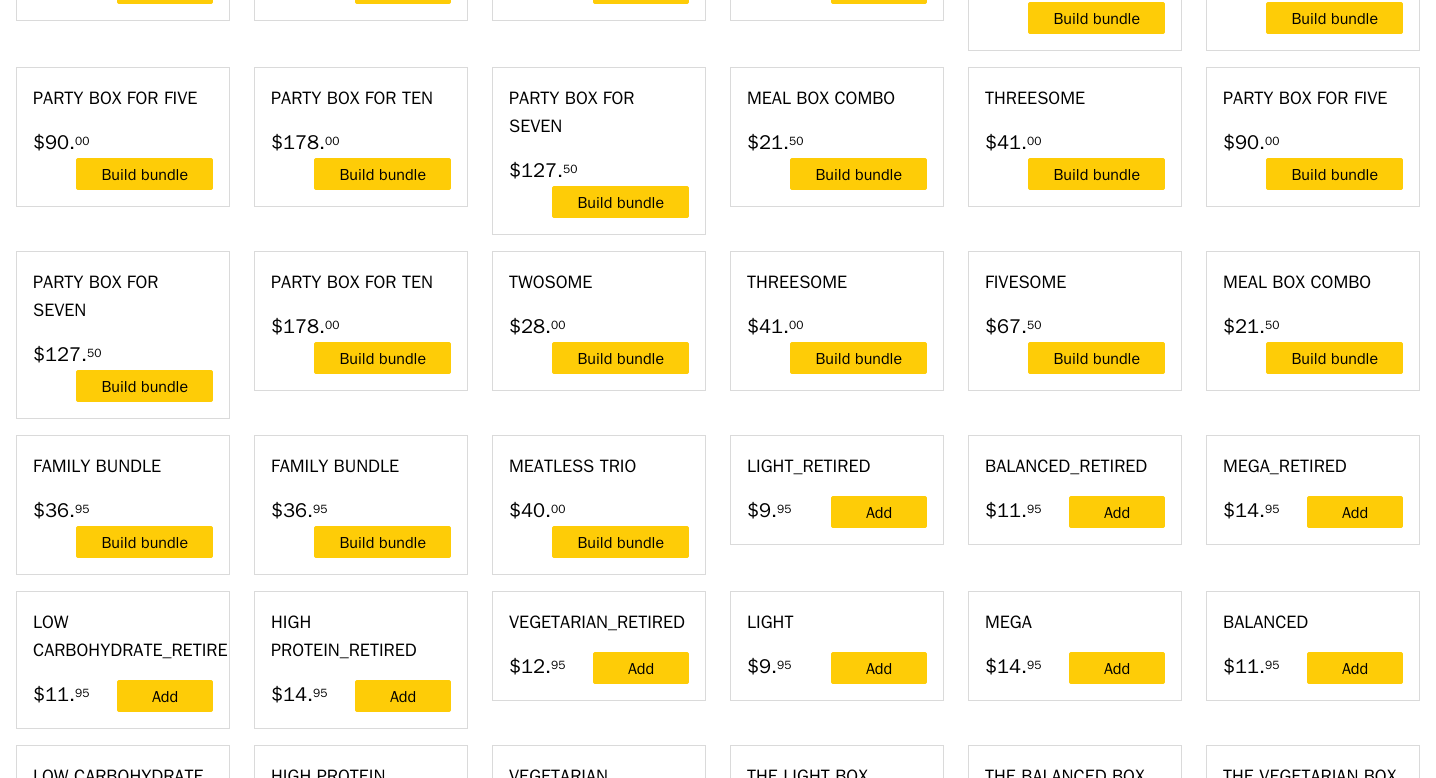 scroll, scrollTop: 1506, scrollLeft: 0, axis: vertical 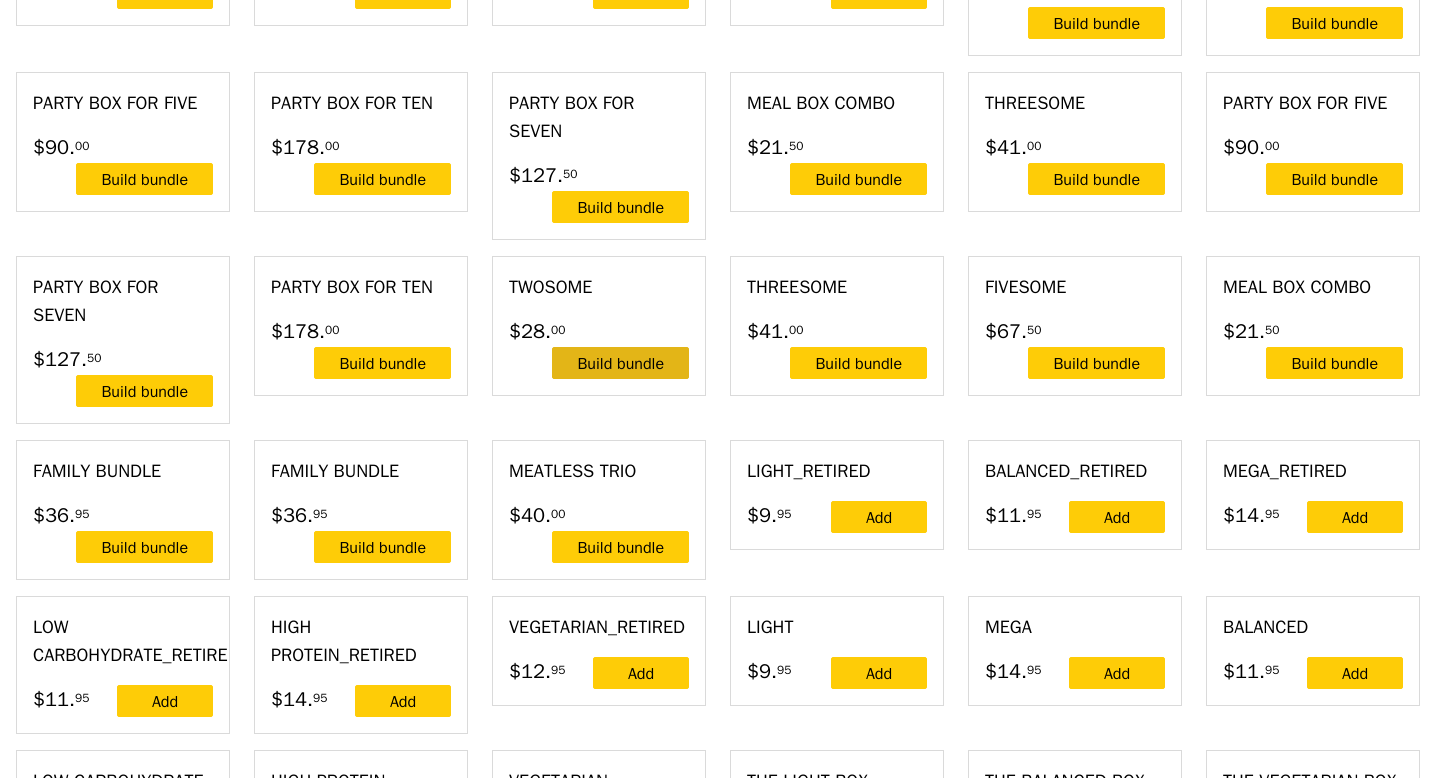 click on "Build bundle" at bounding box center (620, 363) 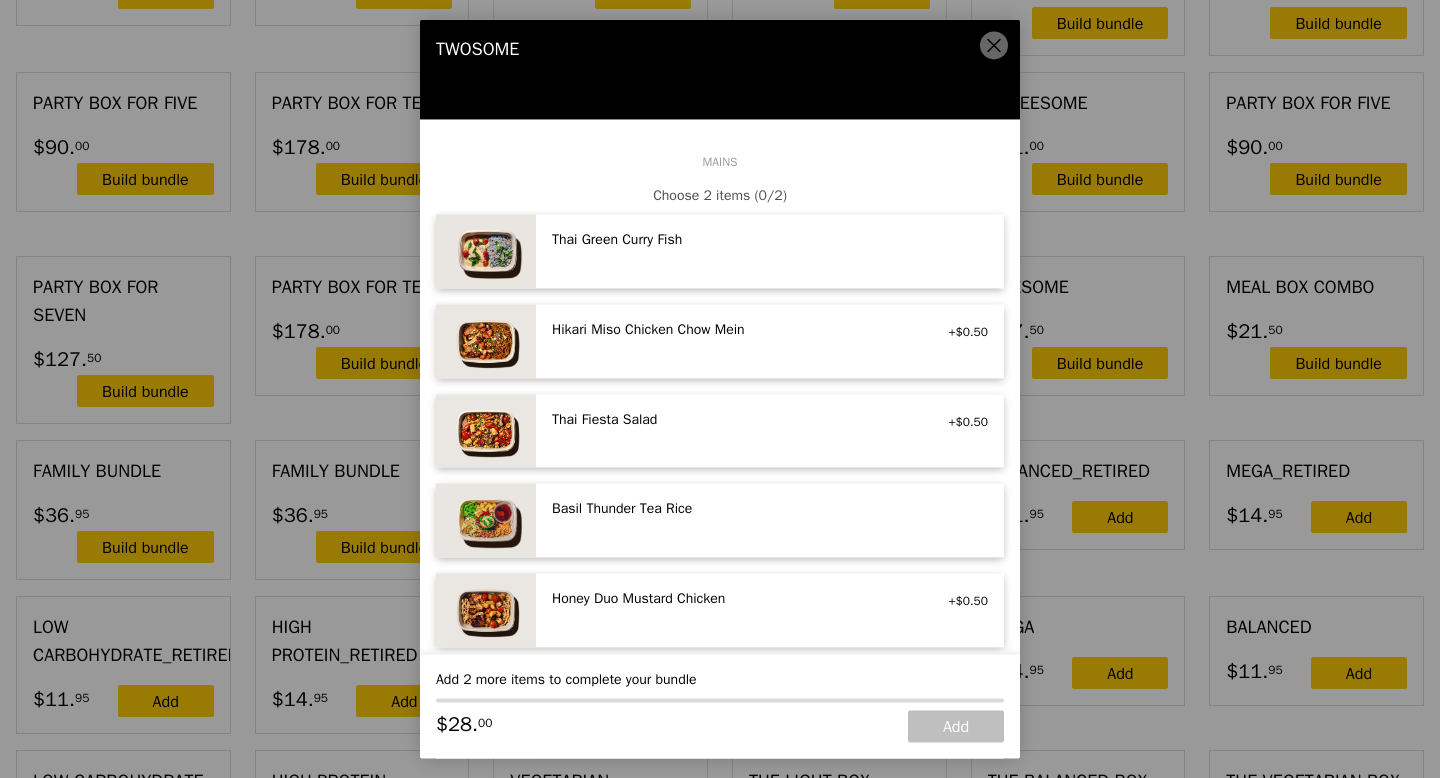 click 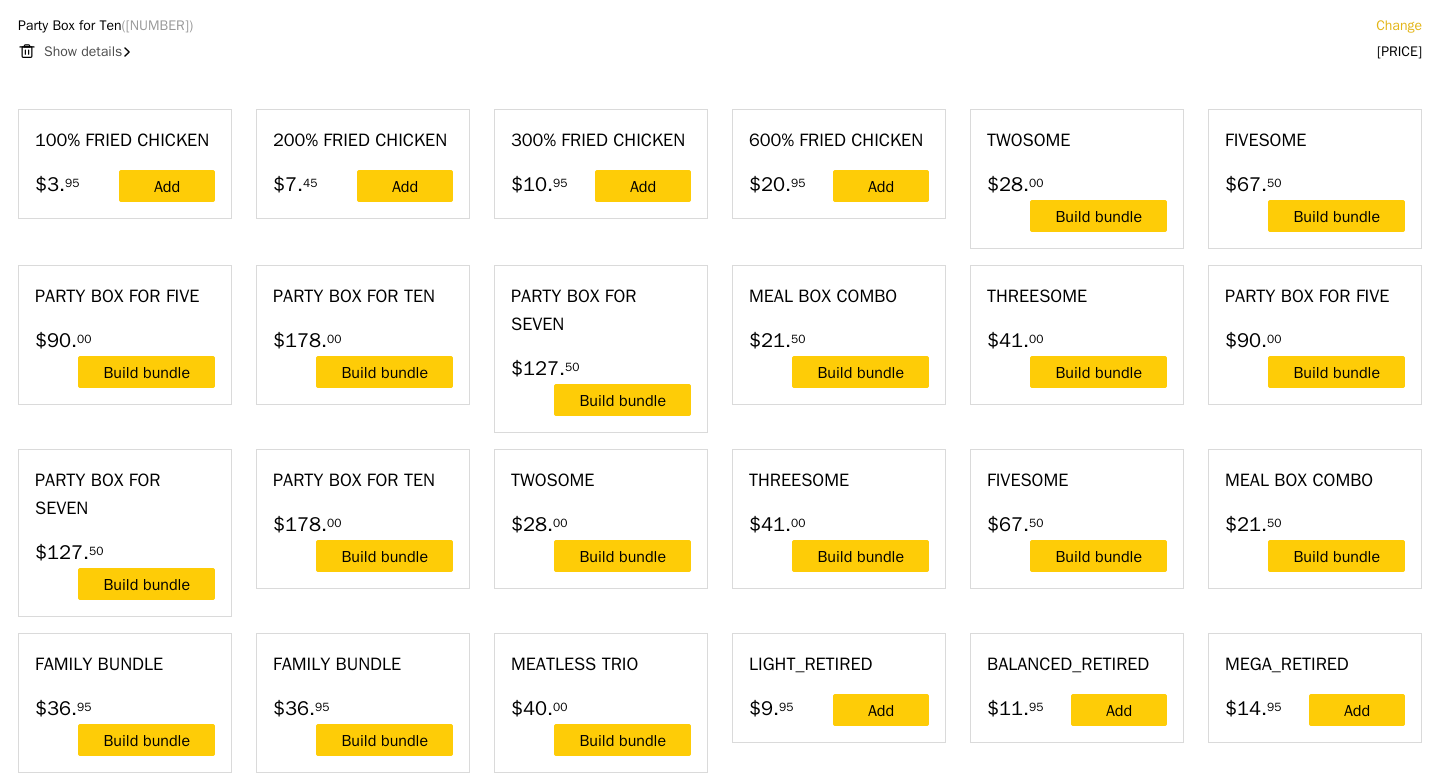 scroll, scrollTop: 1306, scrollLeft: 0, axis: vertical 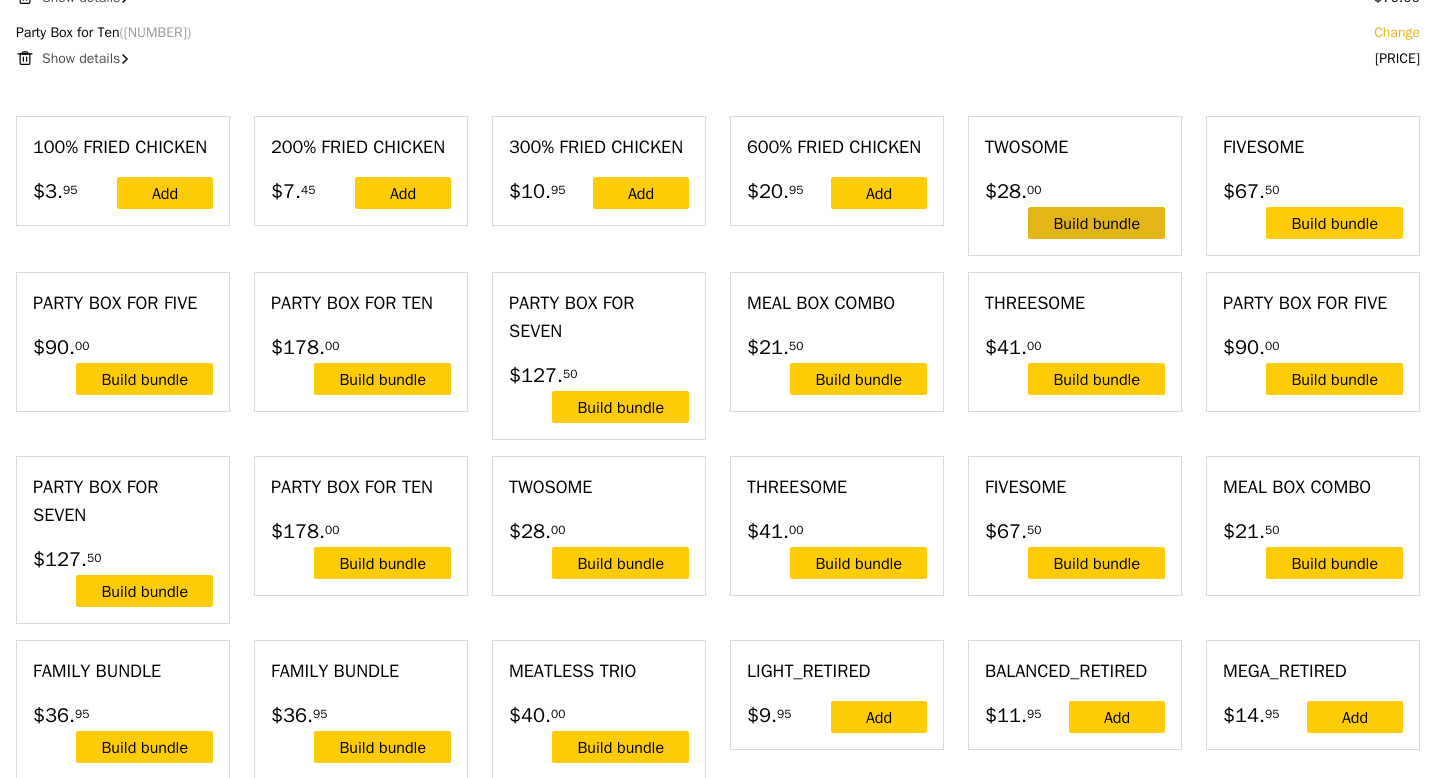 click on "Build bundle" at bounding box center (1096, 223) 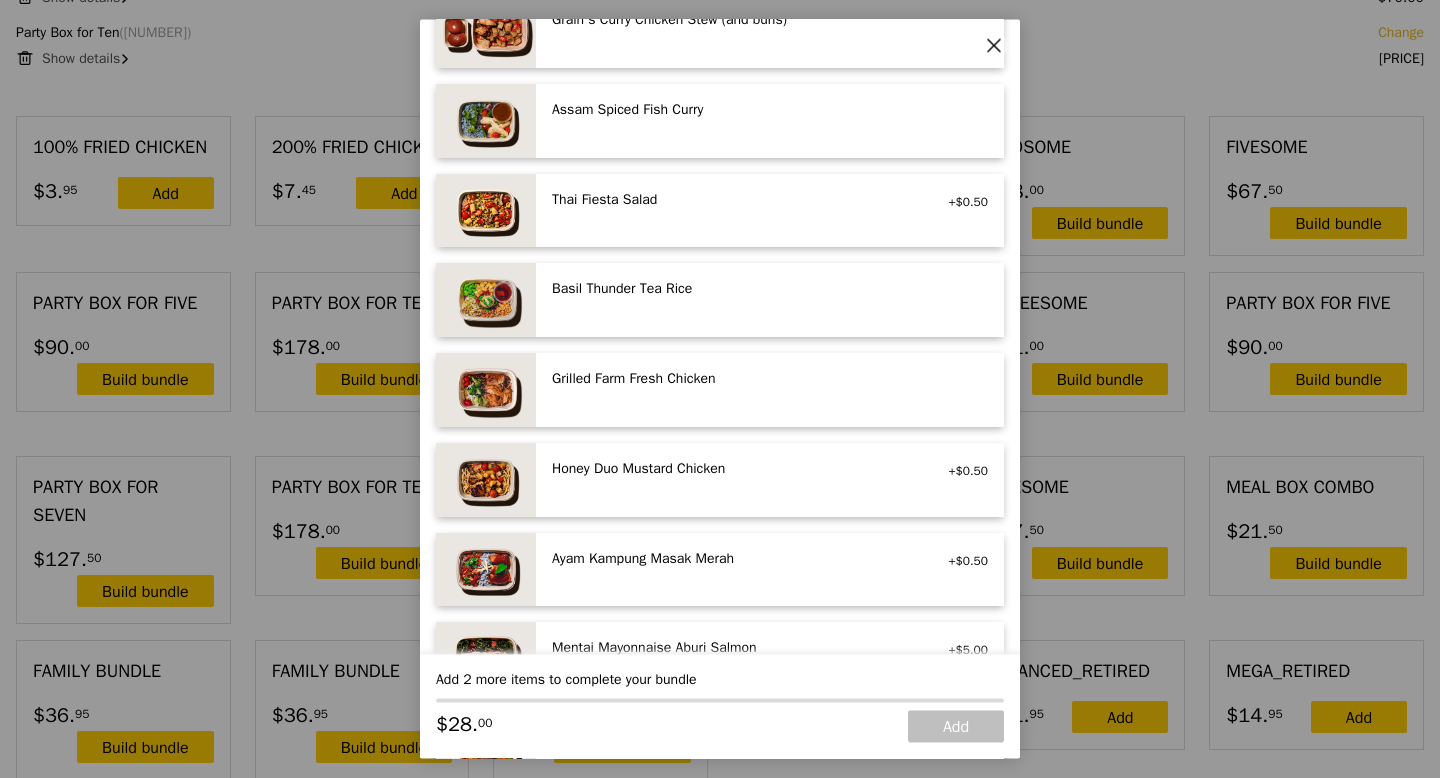scroll, scrollTop: 259, scrollLeft: 0, axis: vertical 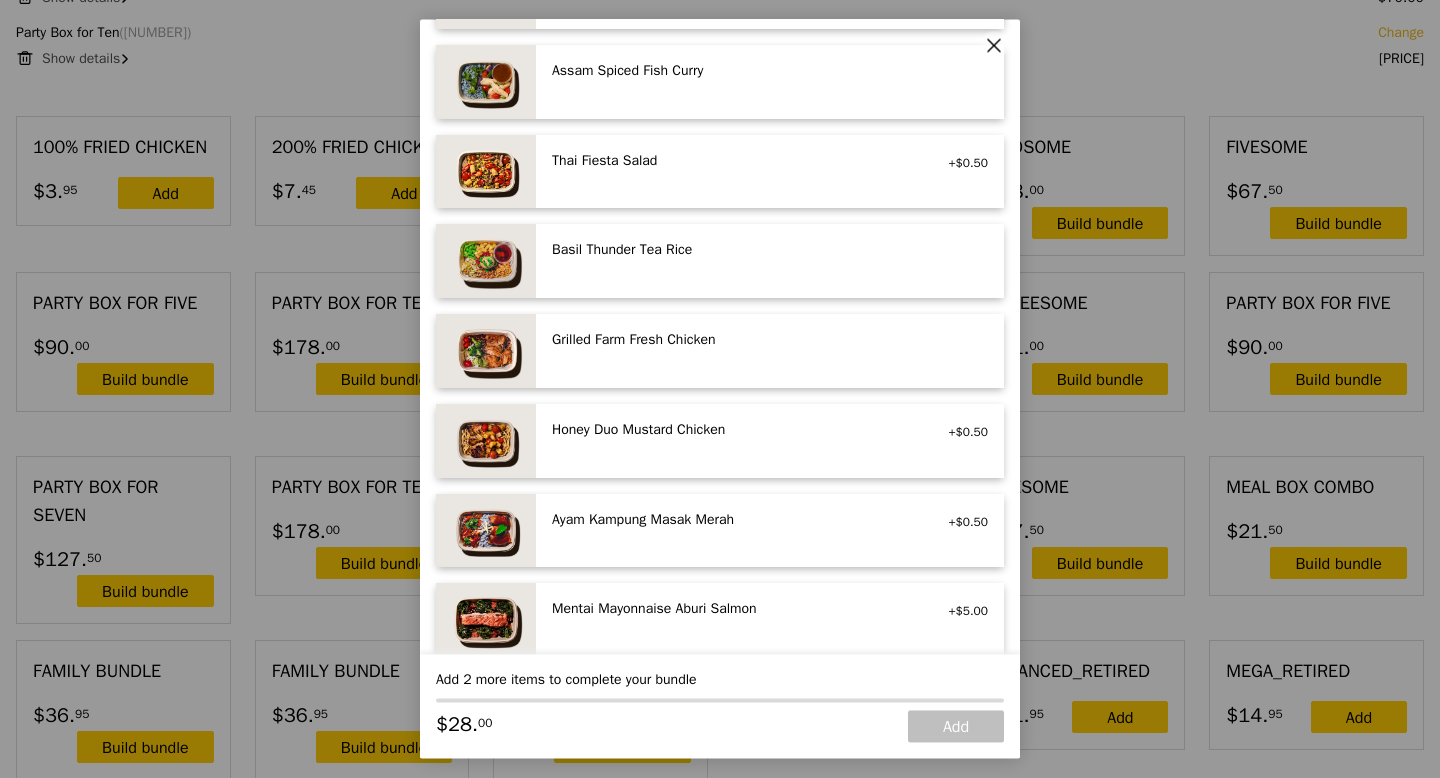 click on "Grilled Farm Fresh Chicken
high protein, contains allium, dairy, nuts, soy" at bounding box center [770, 352] 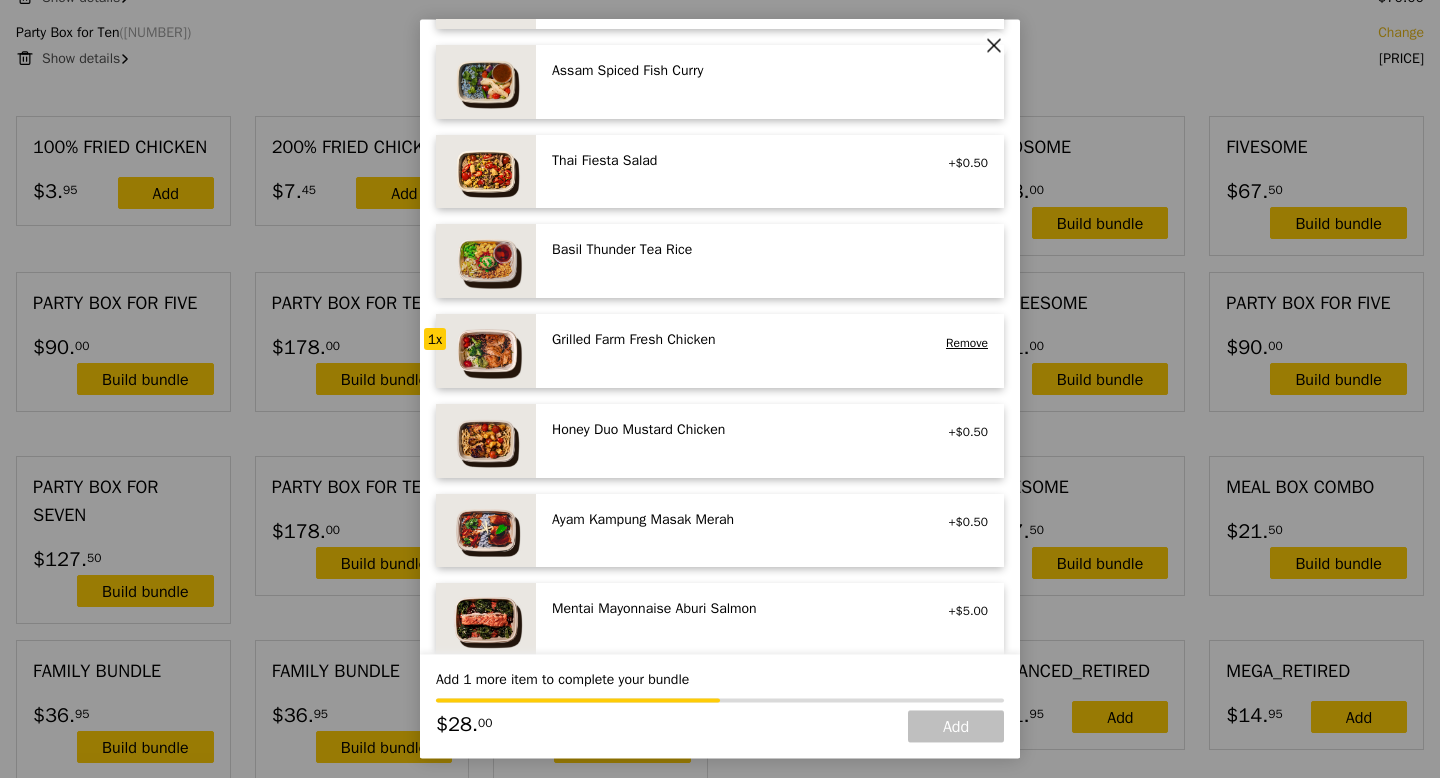click on "Grilled Farm Fresh Chicken
high protein, contains allium, dairy, nuts, soy
Remove" at bounding box center (770, 352) 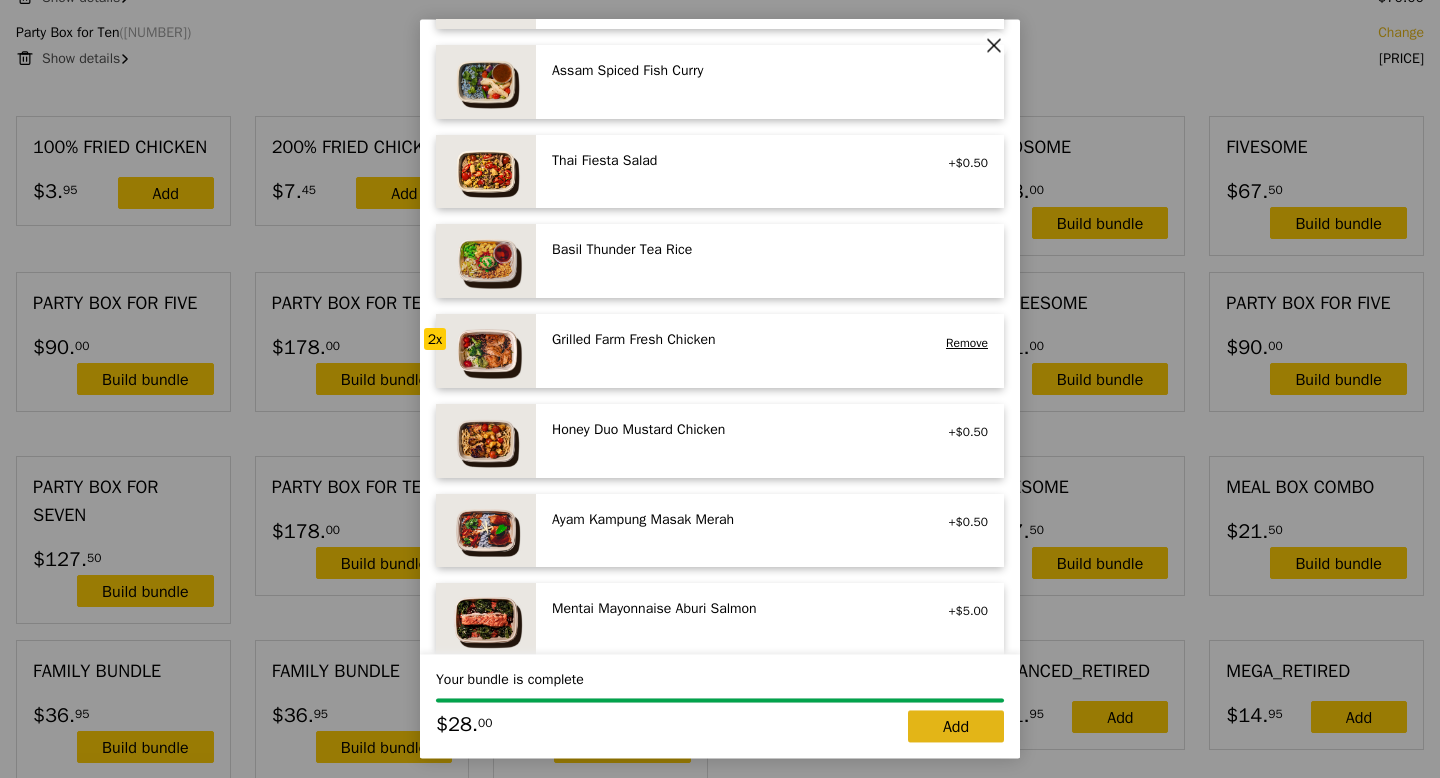 click on "Add" at bounding box center (956, 727) 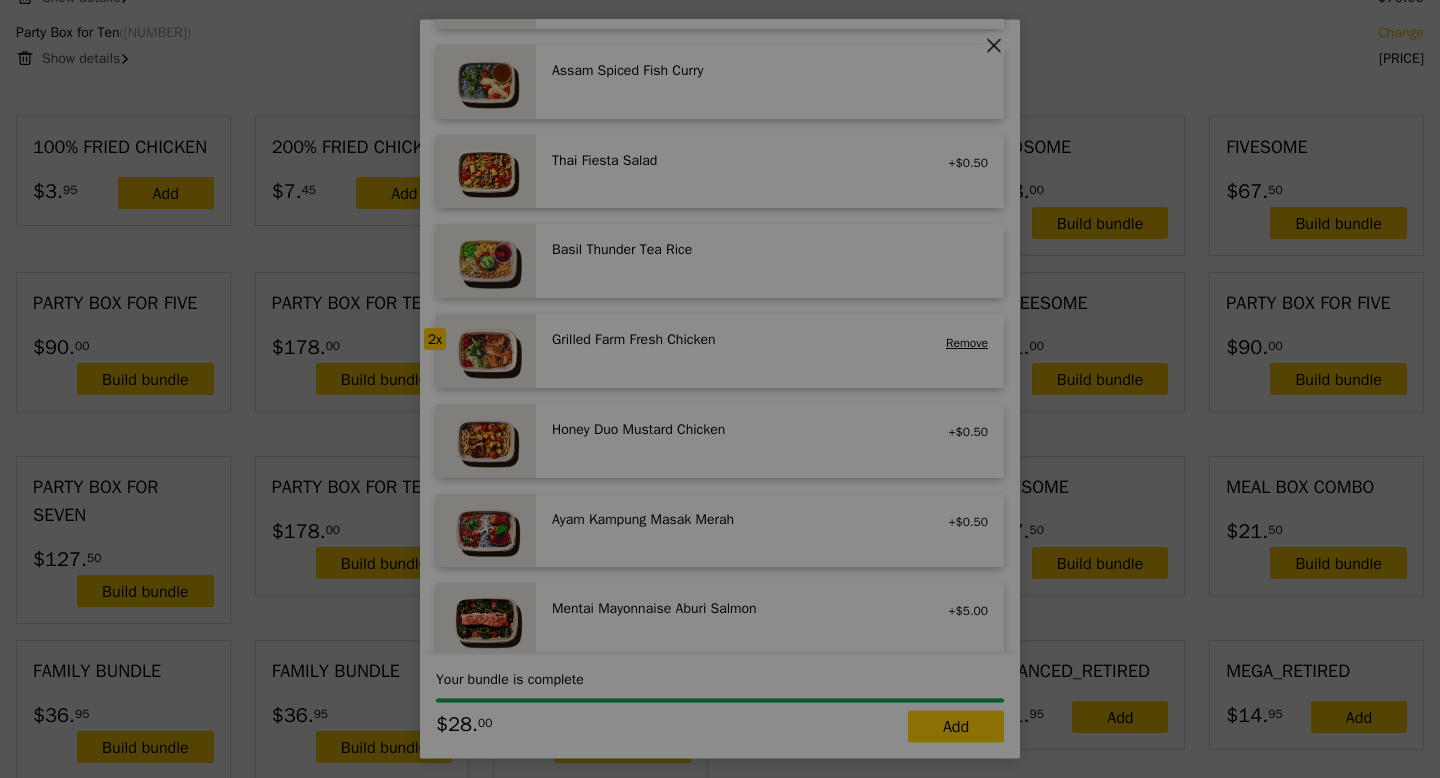 type on "414.50" 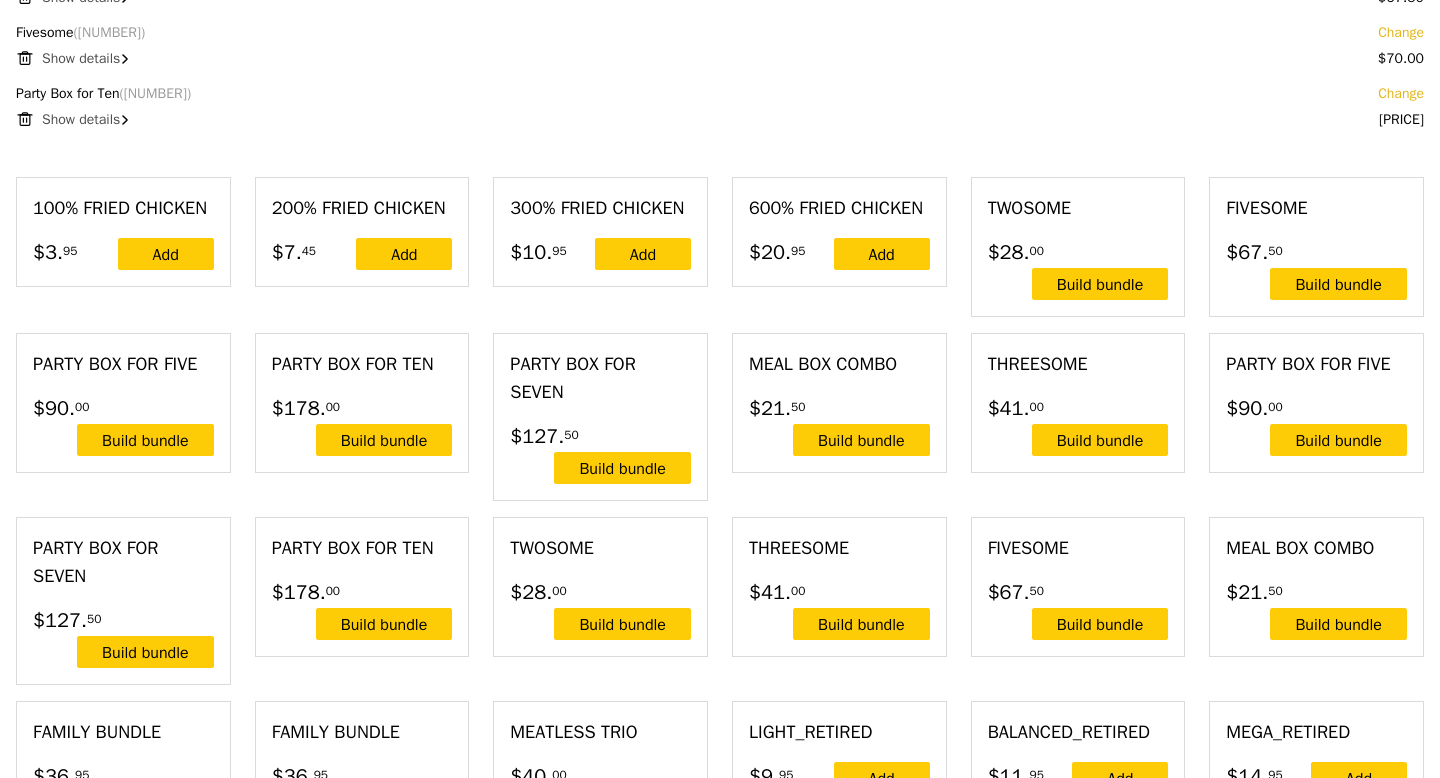 scroll, scrollTop: 1366, scrollLeft: 0, axis: vertical 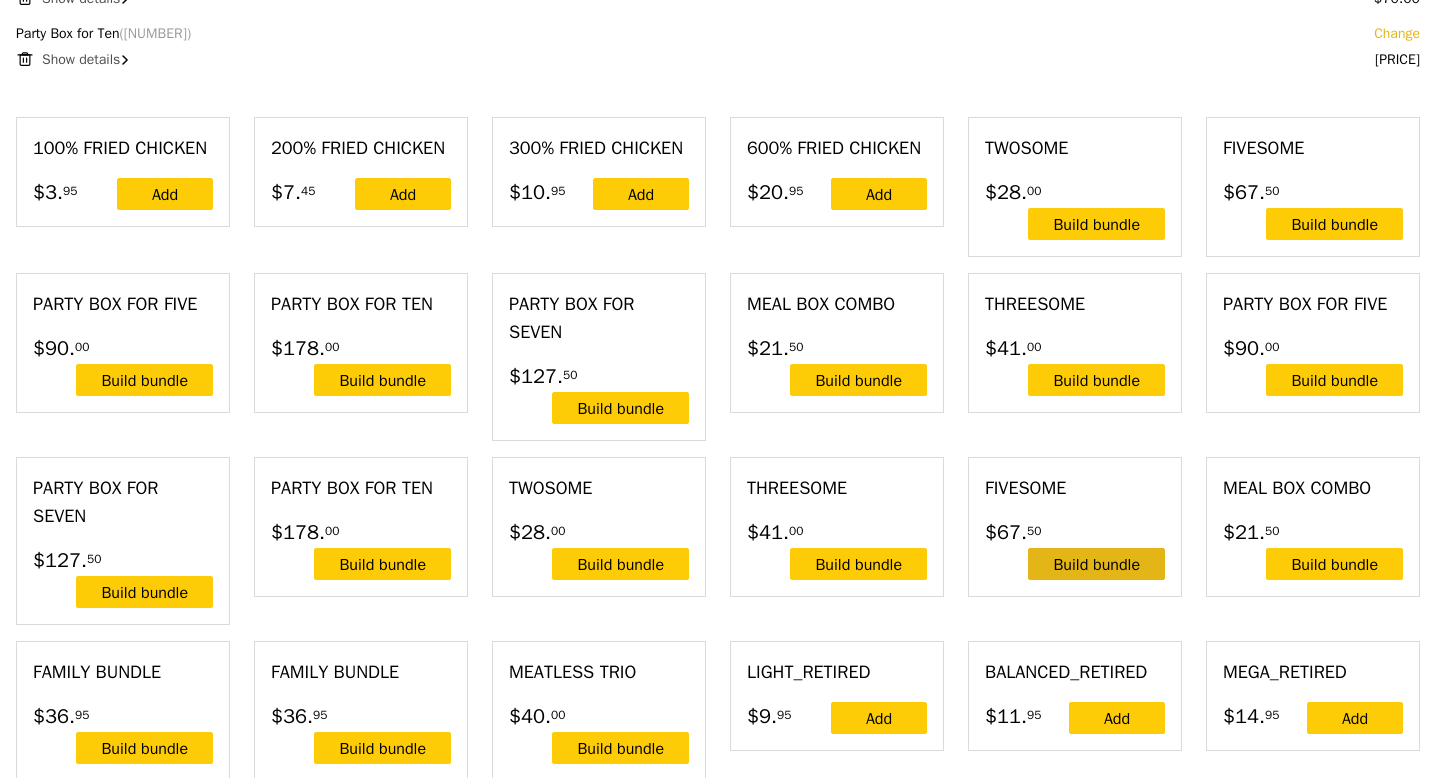 click on "Build bundle" at bounding box center (1096, 564) 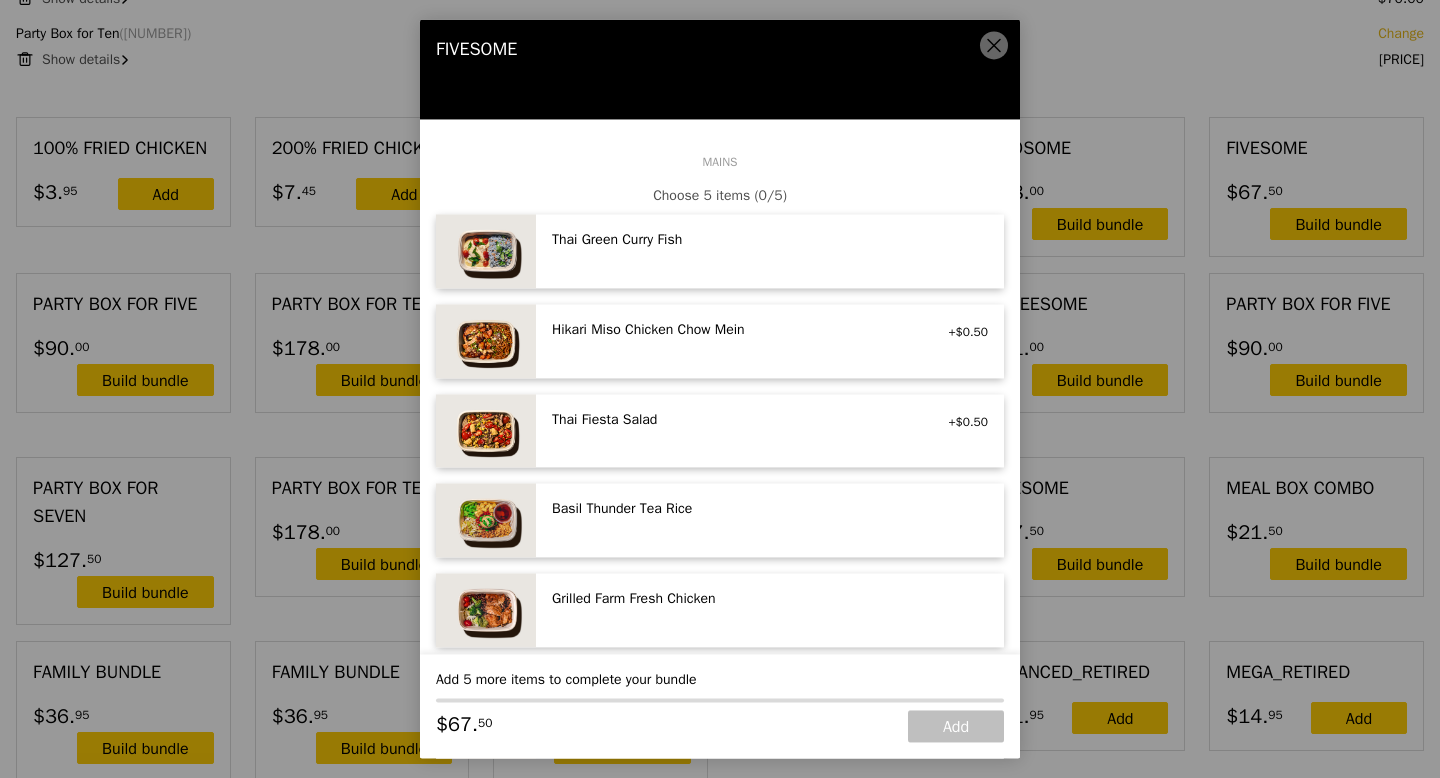 click 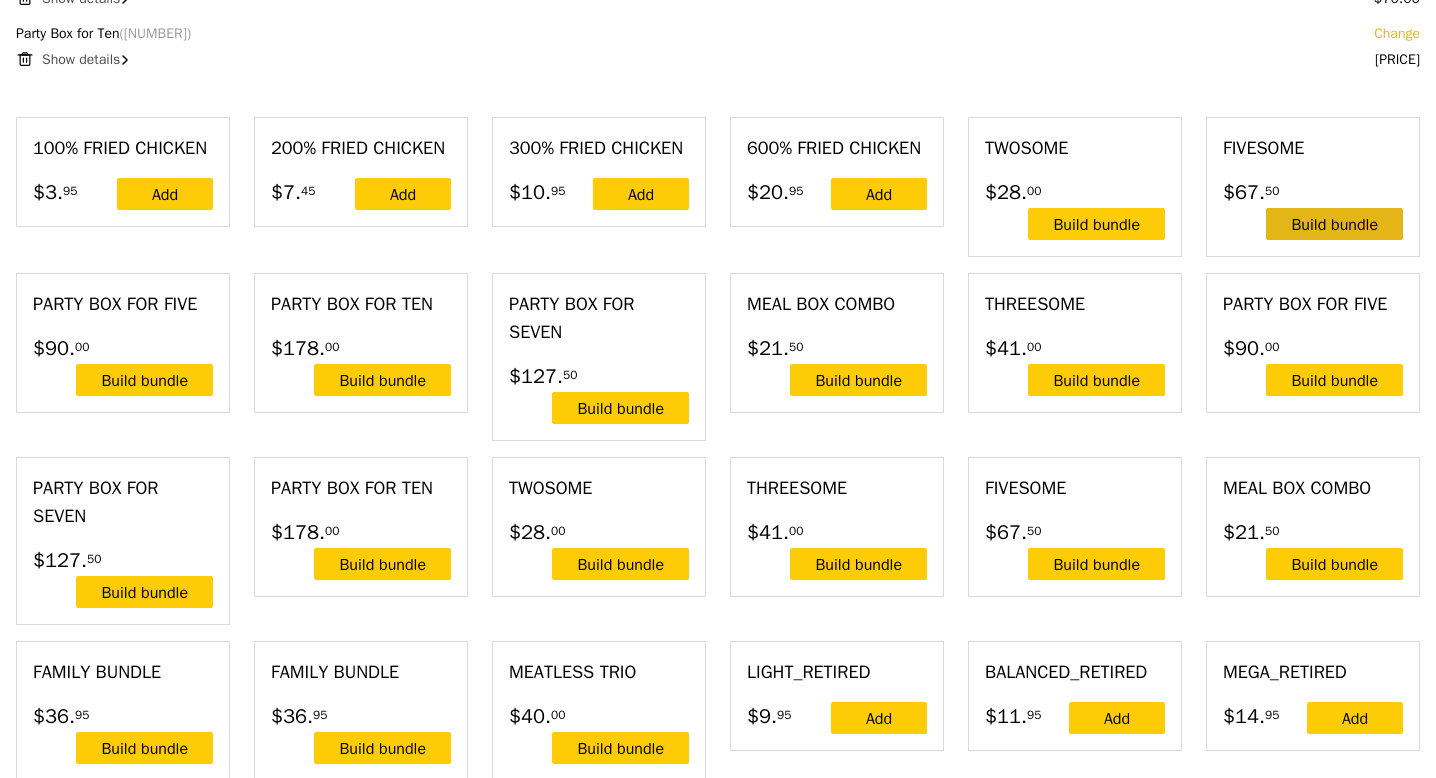 click on "Build bundle" at bounding box center [1334, 224] 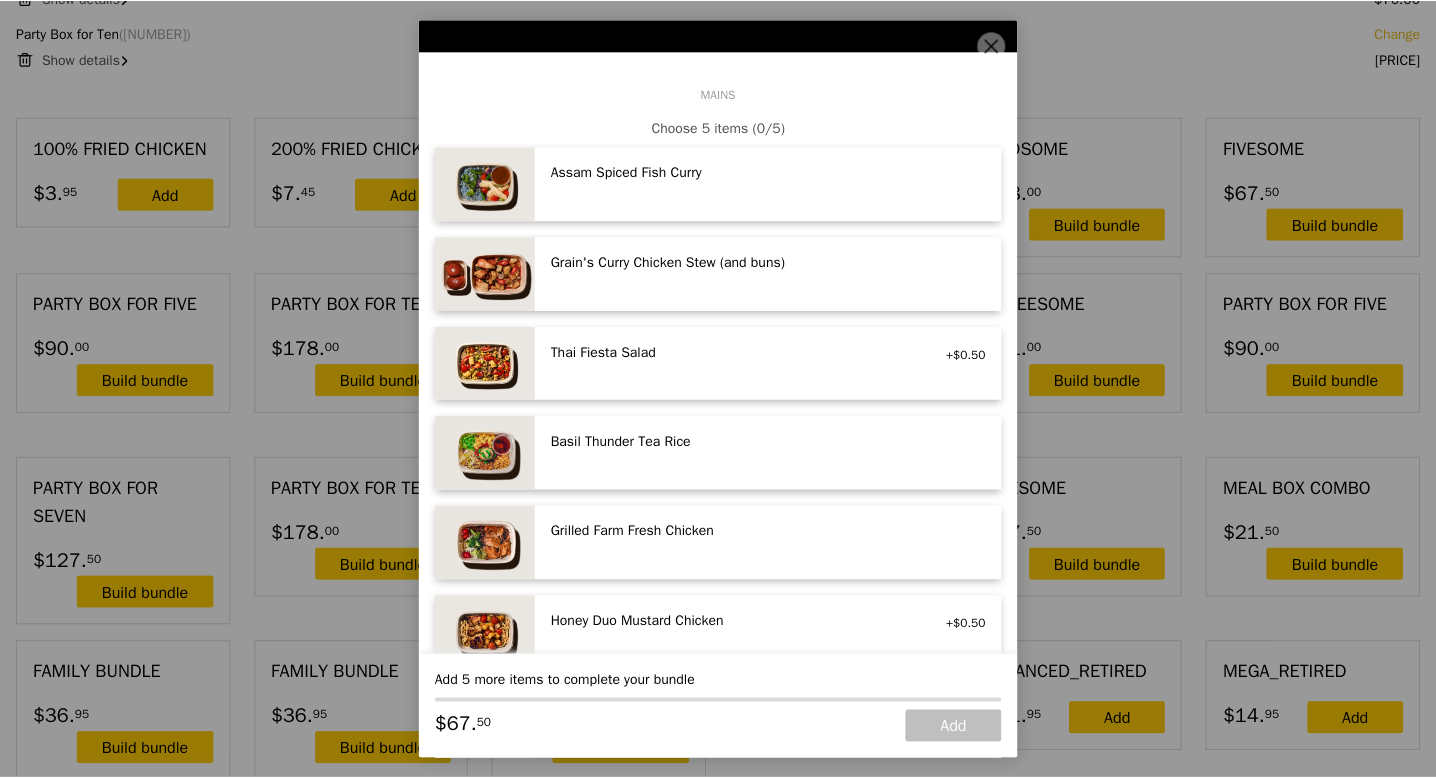 scroll, scrollTop: 67, scrollLeft: 0, axis: vertical 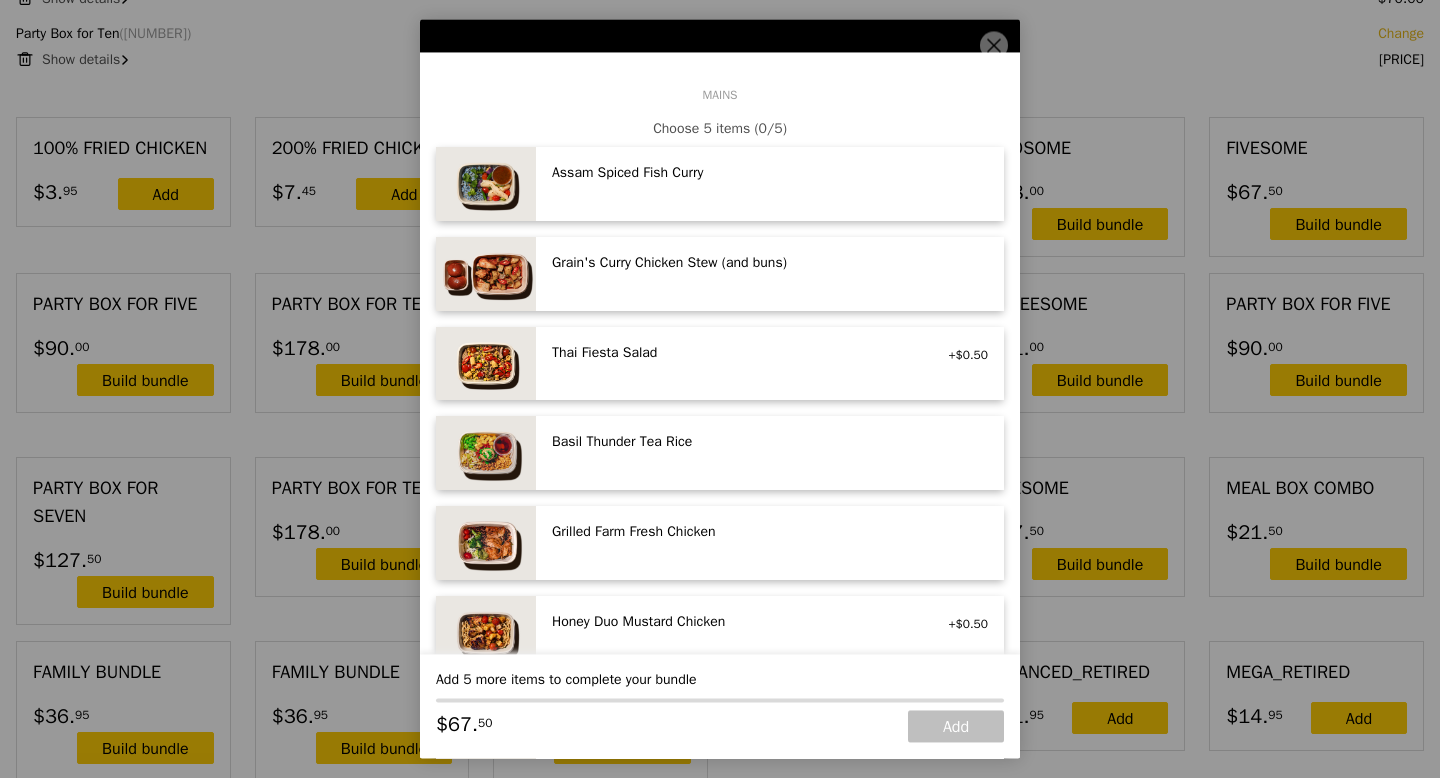 click on "Grain's Curry Chicken Stew (and buns)" at bounding box center [731, 263] 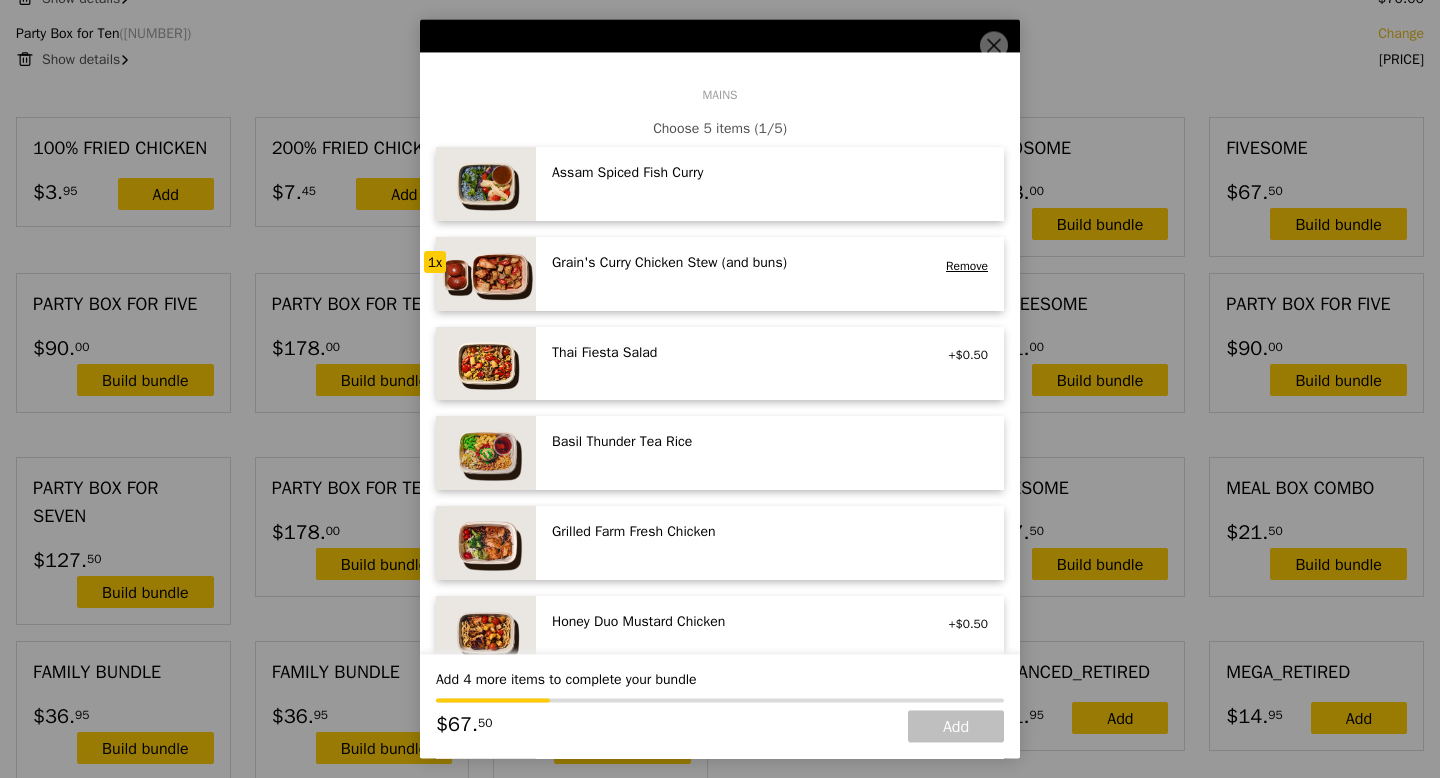 click on "Grain's Curry Chicken Stew (and buns)" at bounding box center (731, 263) 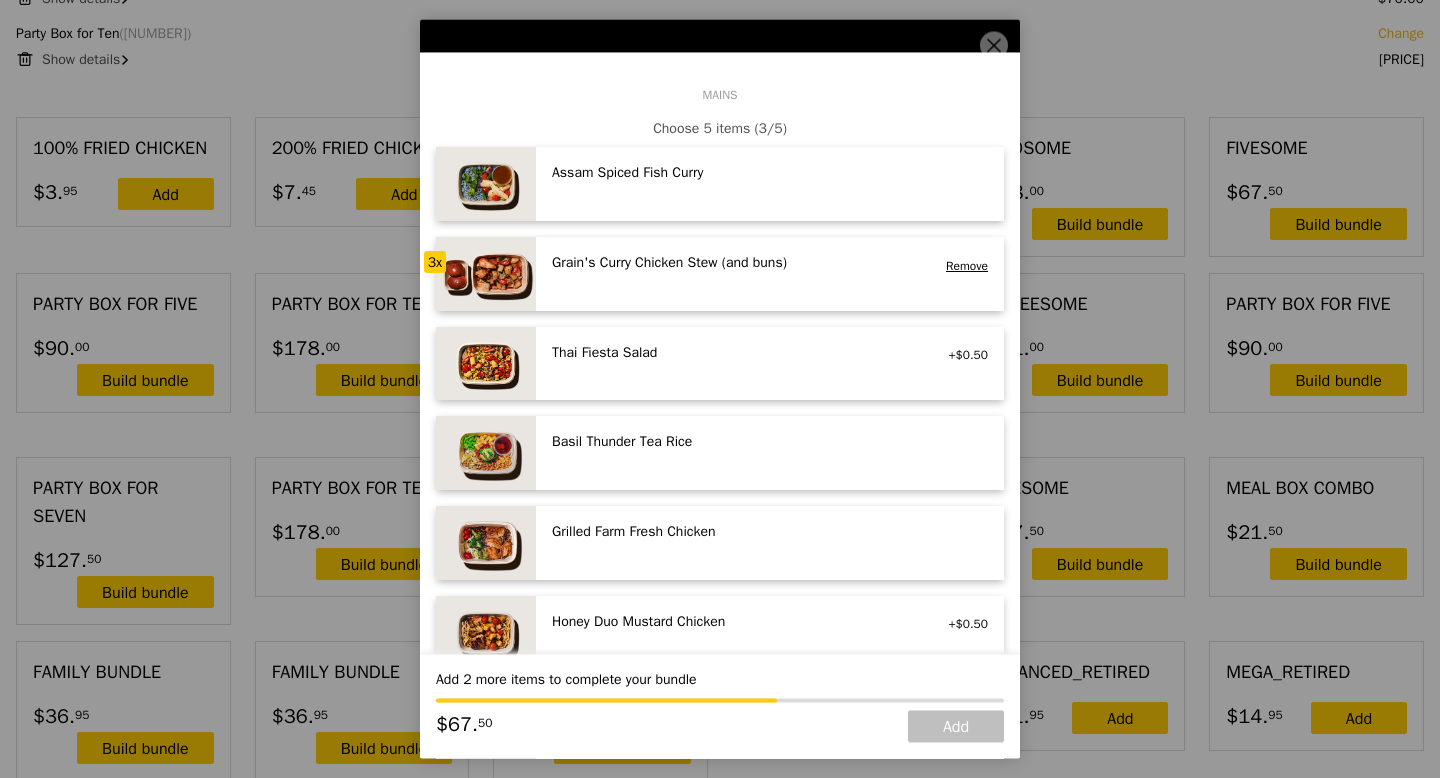 click on "Grilled Farm Fresh Chicken
high protein, contains allium, dairy, nuts, soy" at bounding box center (731, 535) 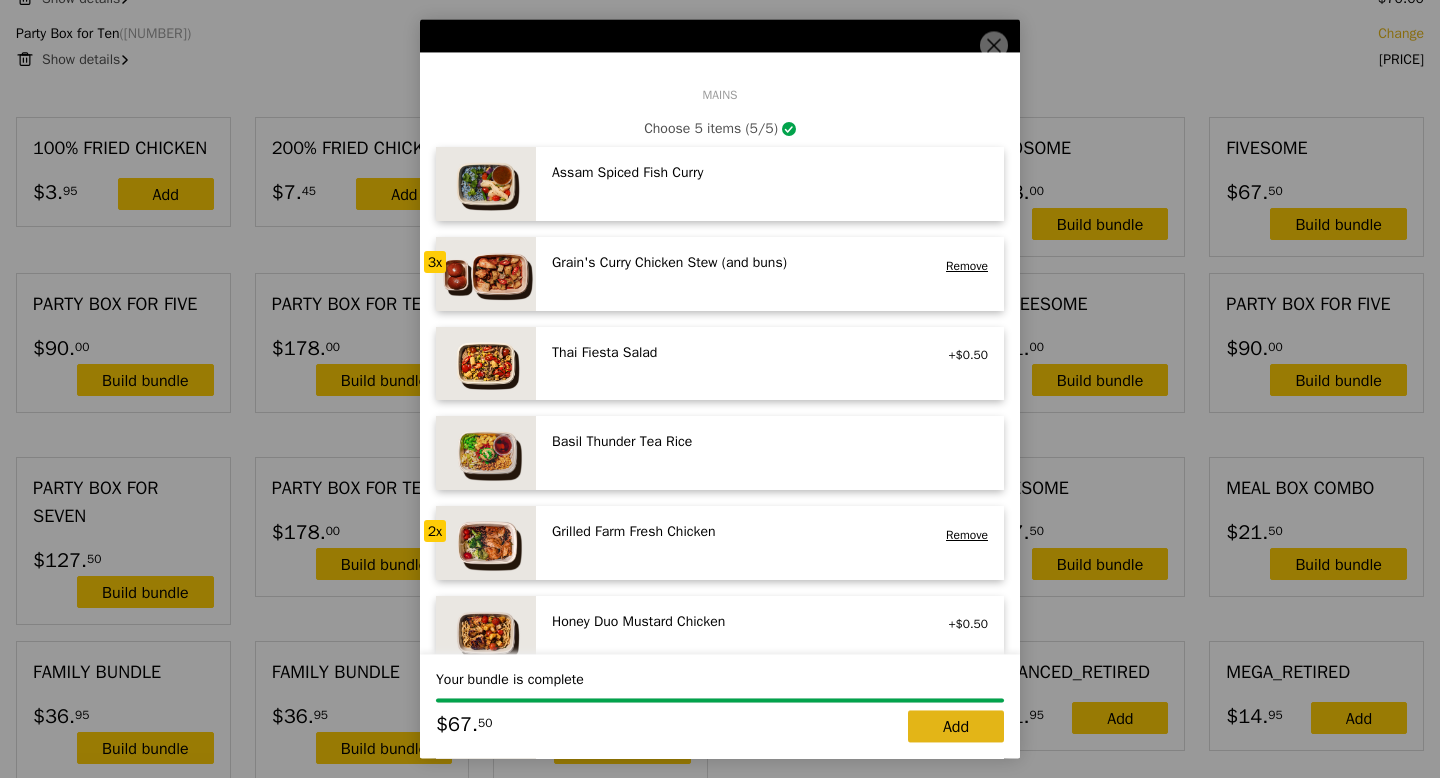 click on "Add" at bounding box center [956, 727] 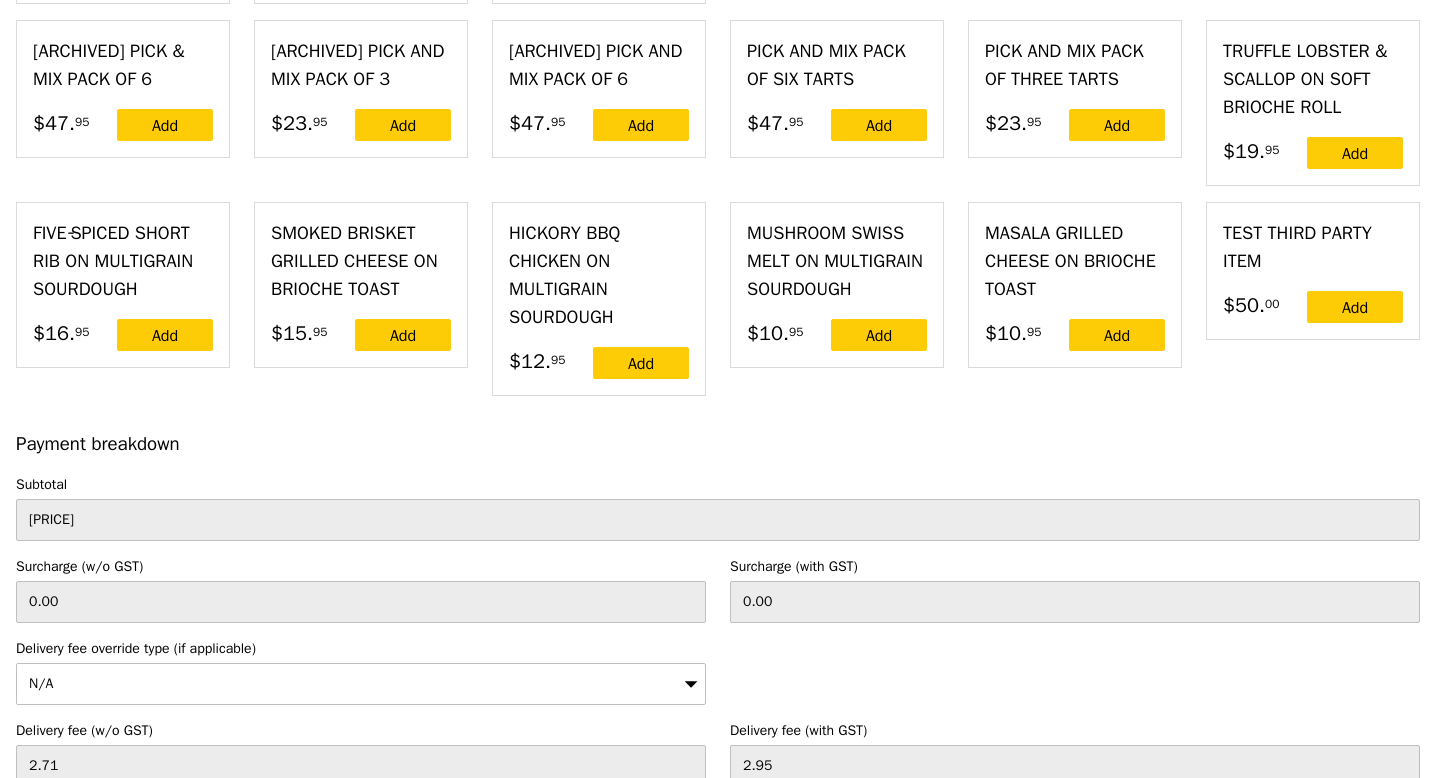 scroll, scrollTop: 5717, scrollLeft: 0, axis: vertical 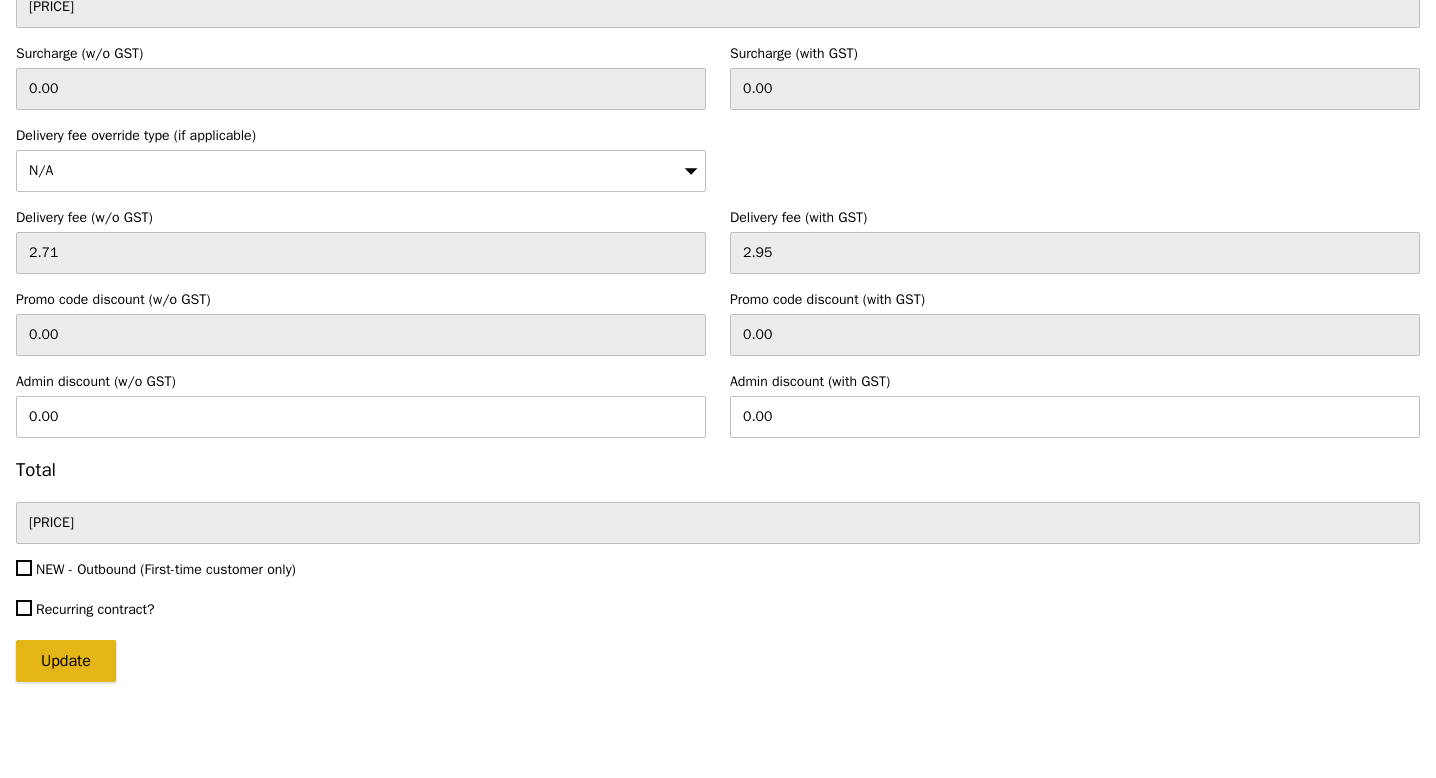 click on "Update" at bounding box center (66, 661) 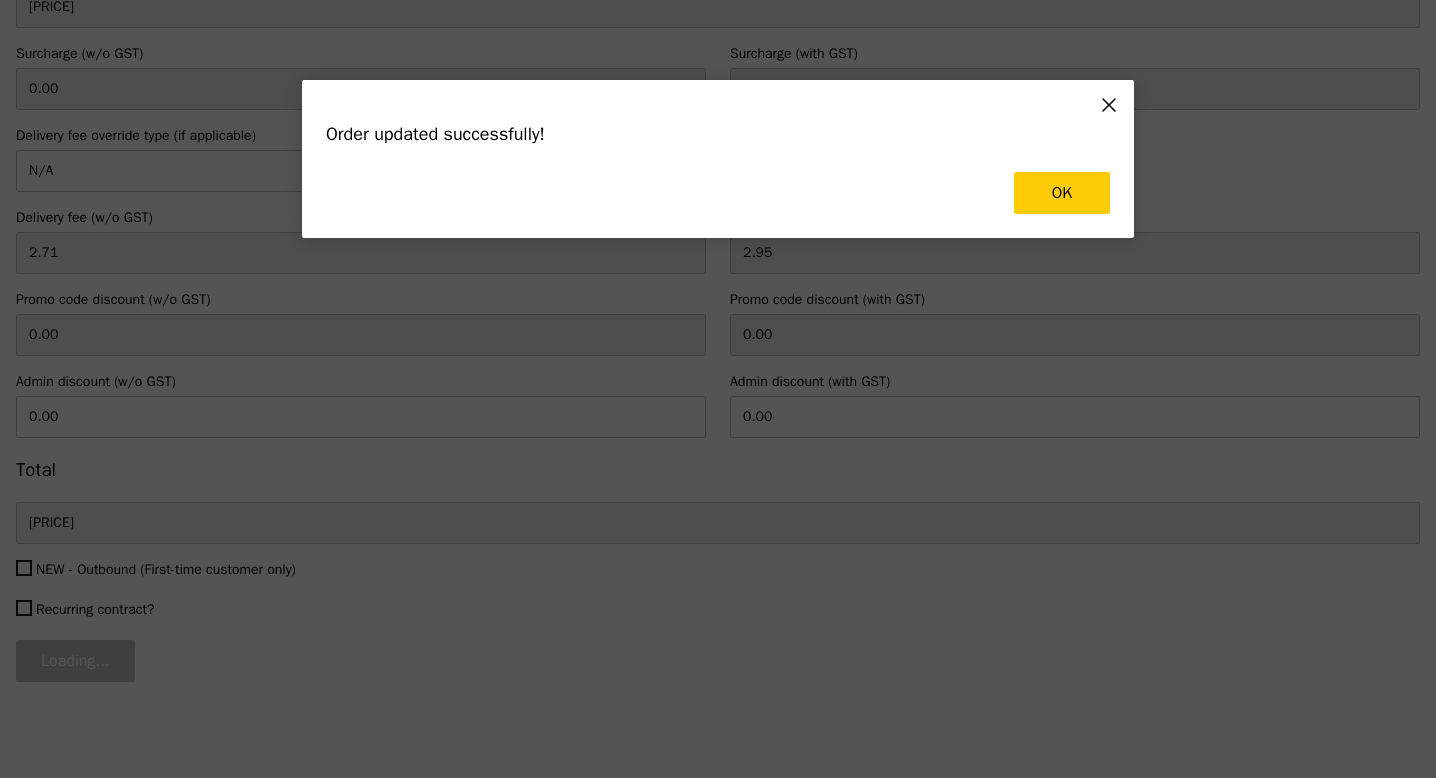 scroll, scrollTop: 0, scrollLeft: 0, axis: both 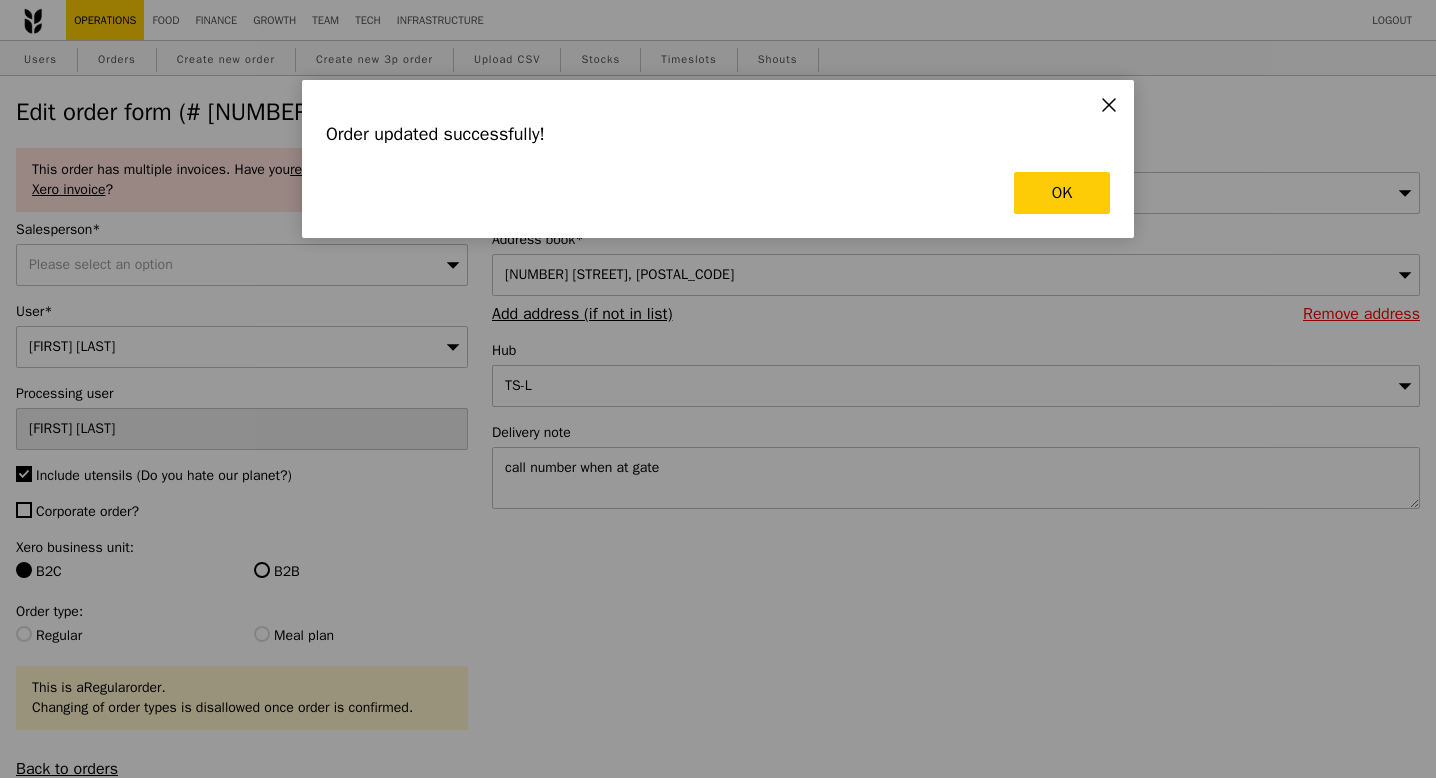 type on "Update" 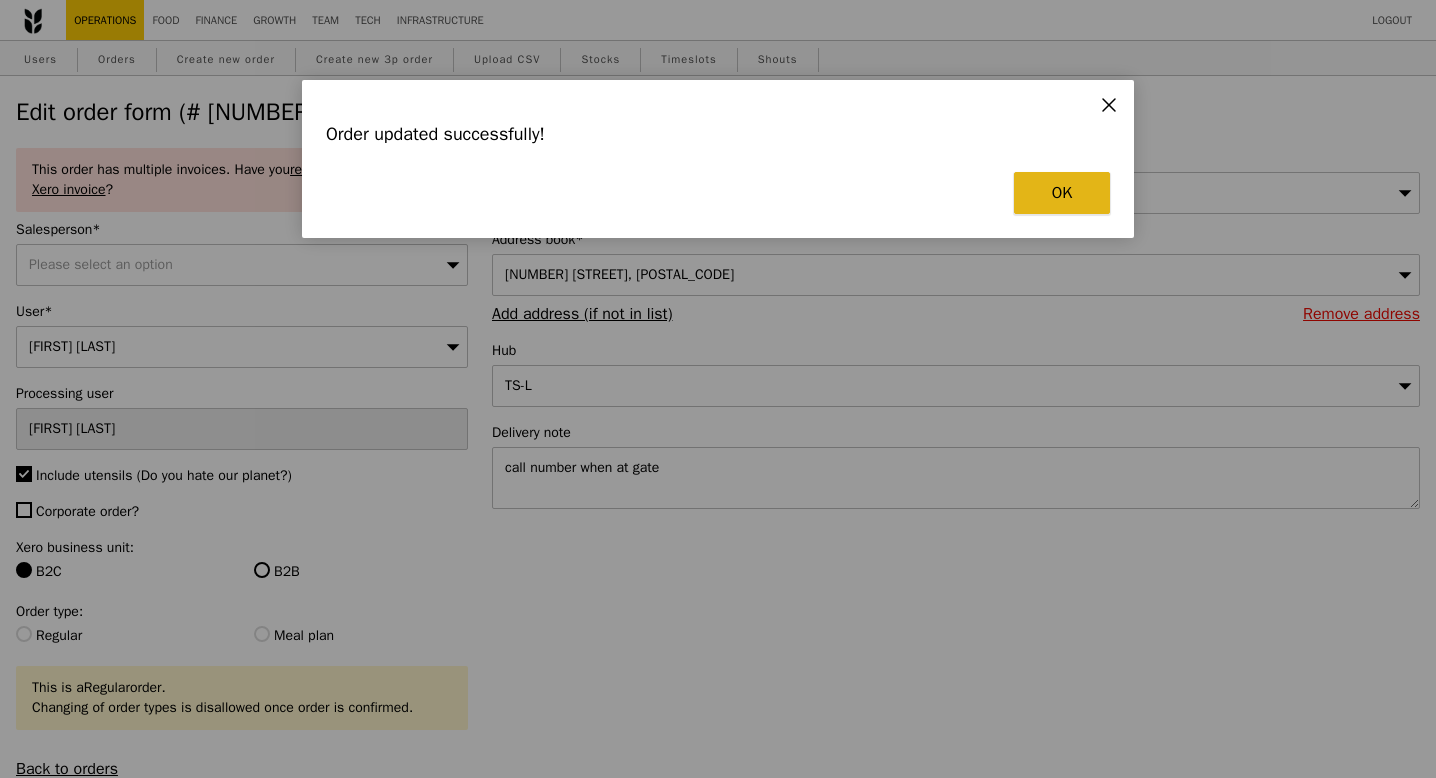 click on "OK" at bounding box center [1062, 193] 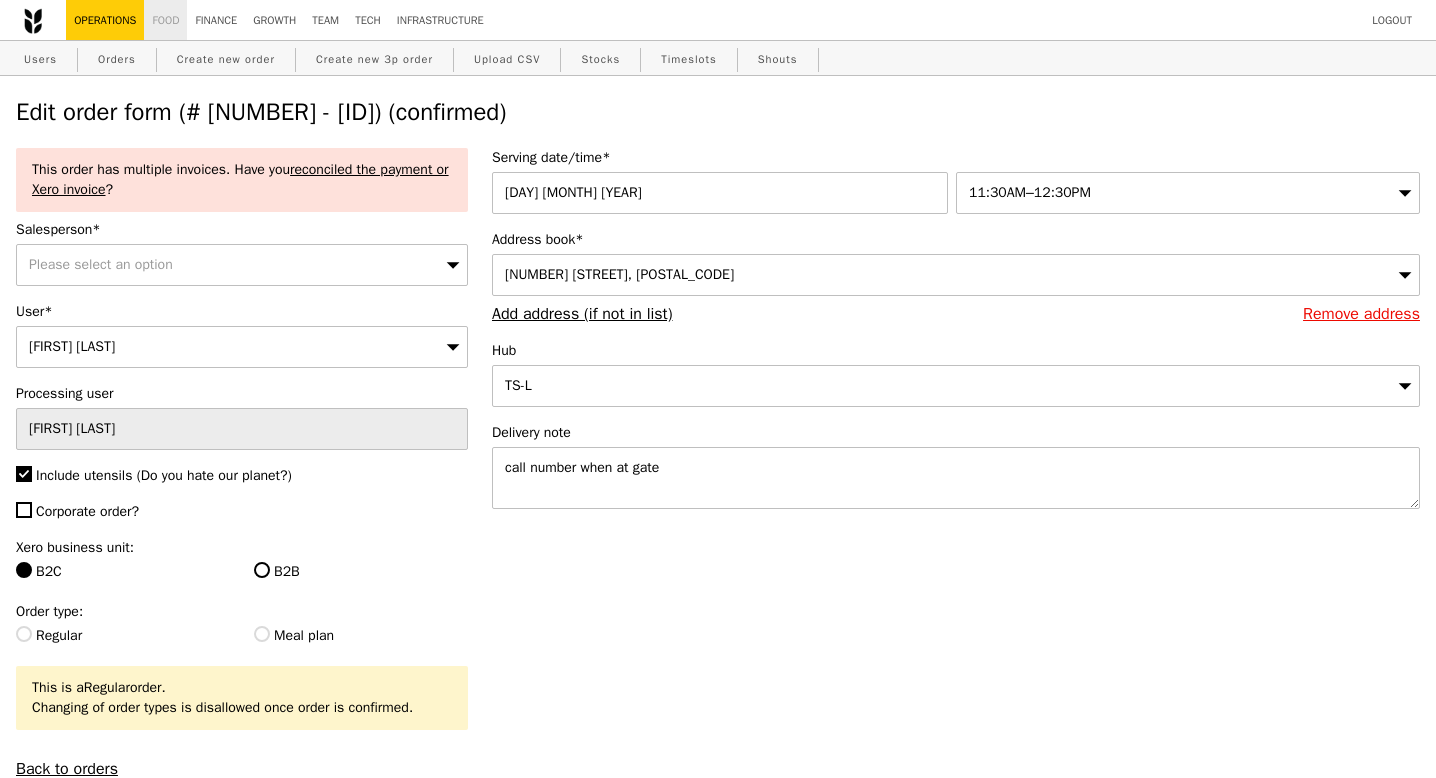 select on "100" 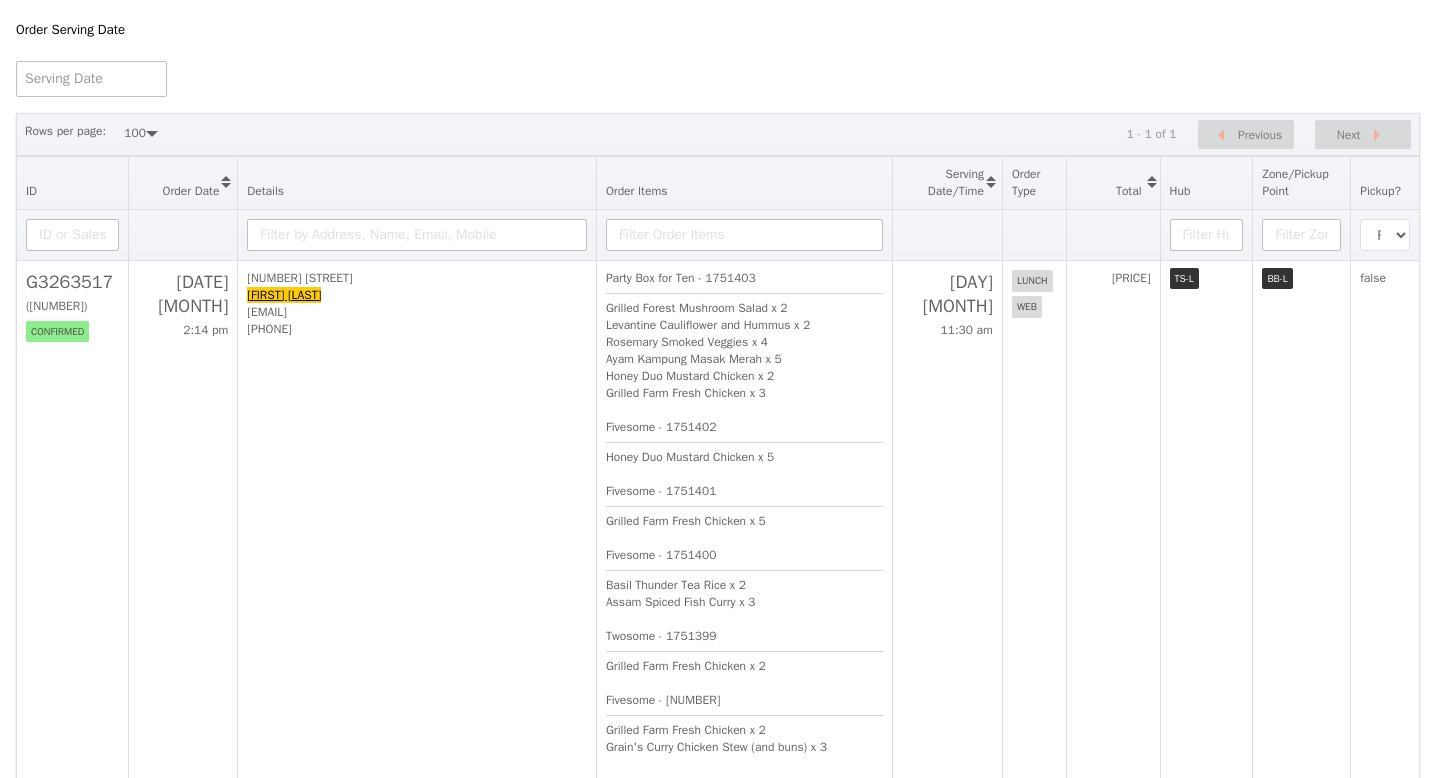 scroll, scrollTop: 176, scrollLeft: 0, axis: vertical 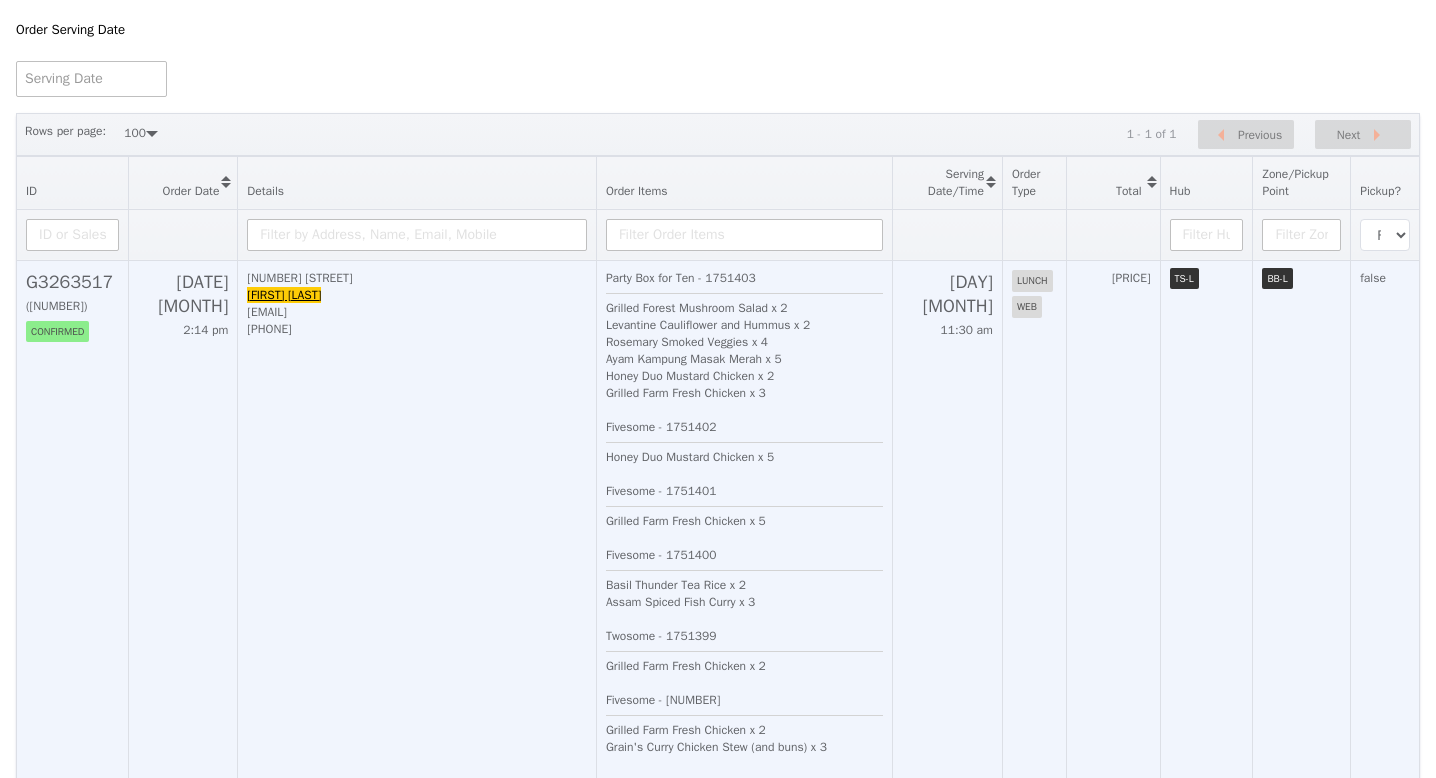 click on "98228052" at bounding box center (417, 329) 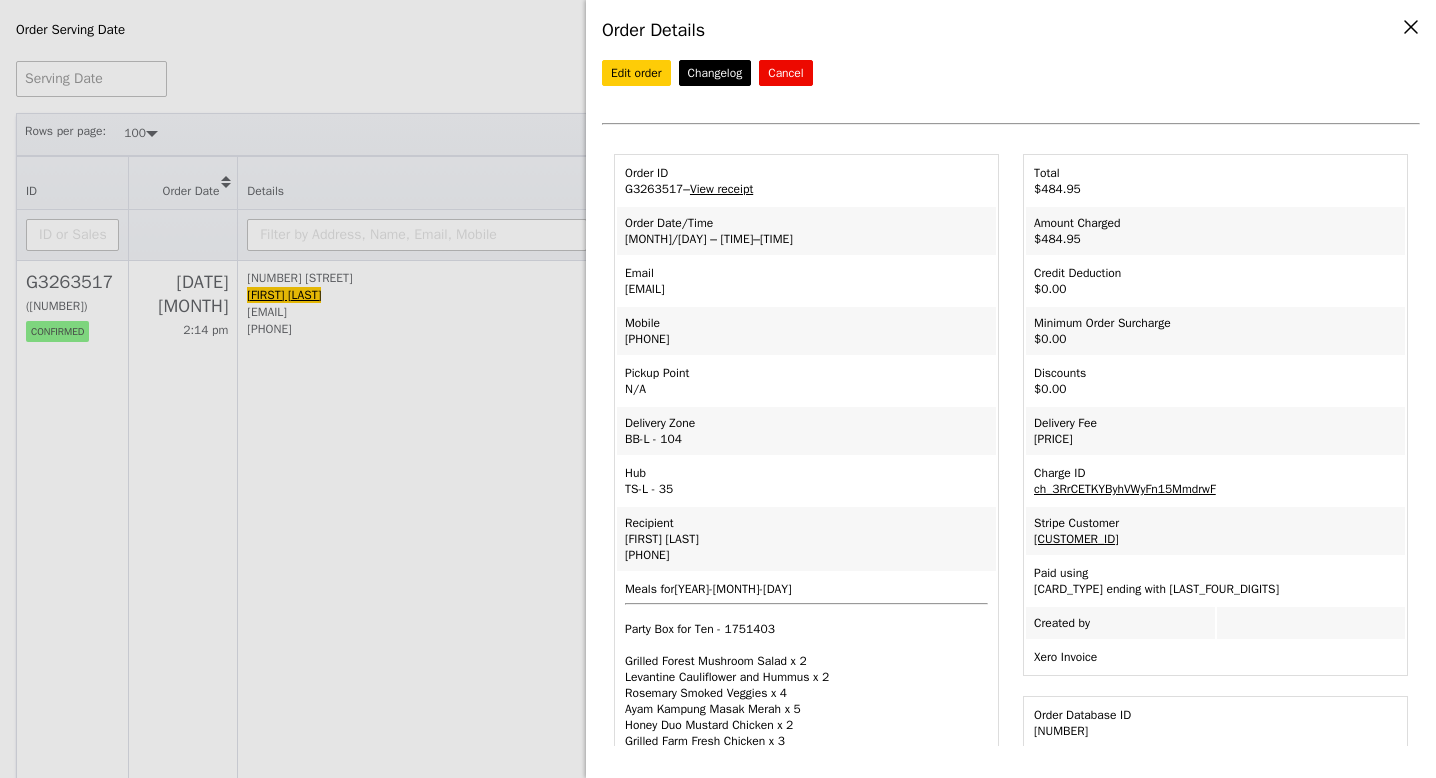 click on "Email
celestialwongxl@gmail.com" at bounding box center (806, 281) 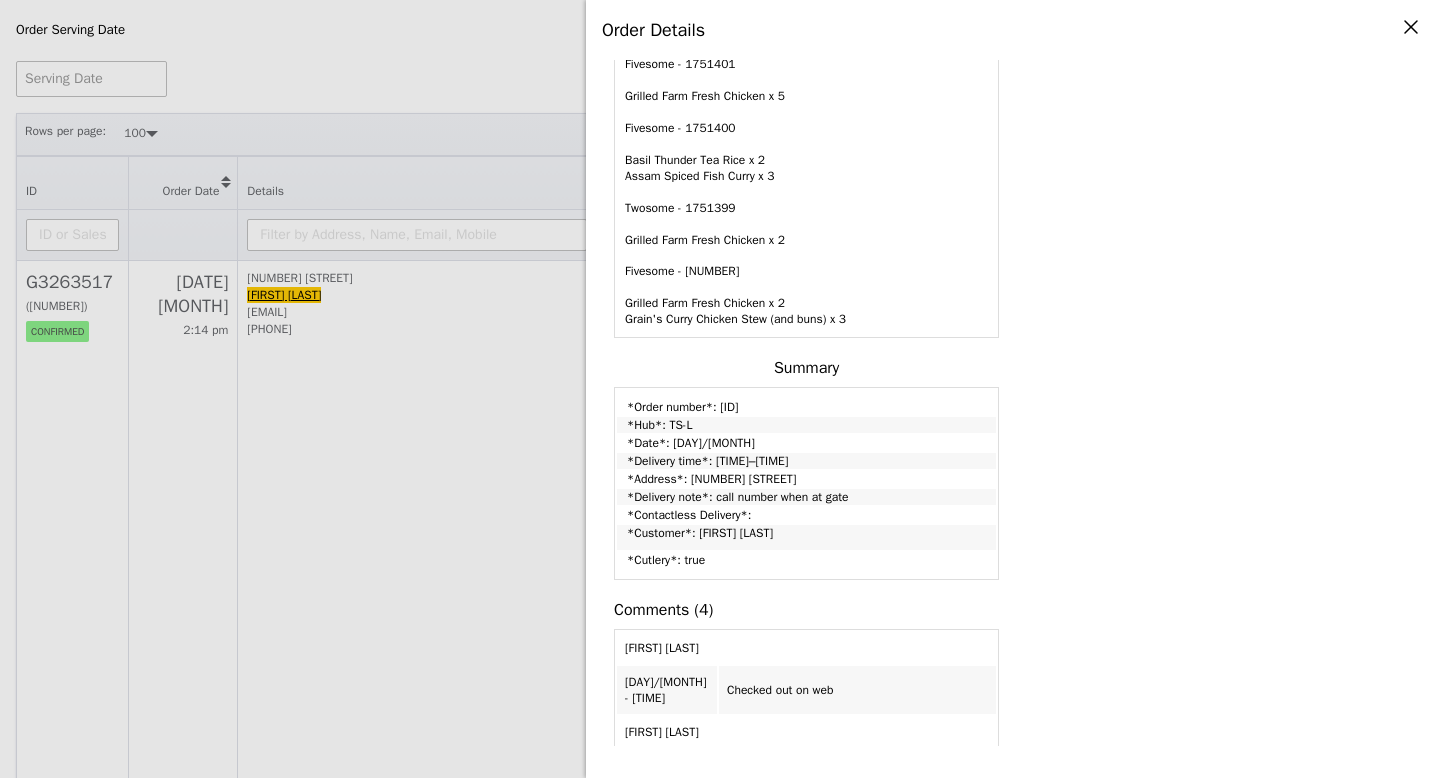 scroll, scrollTop: 787, scrollLeft: 0, axis: vertical 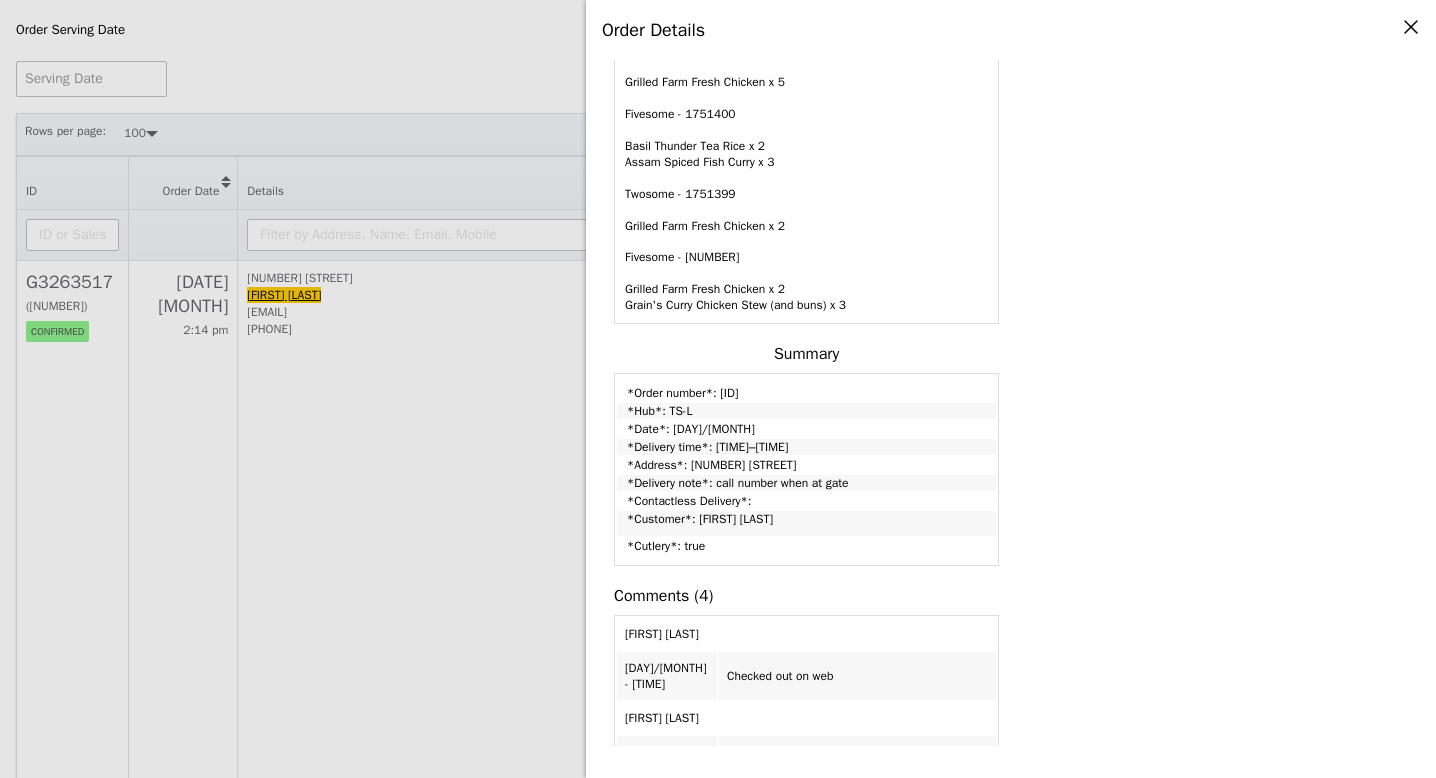 drag, startPoint x: 626, startPoint y: 188, endPoint x: 803, endPoint y: 226, distance: 181.03314 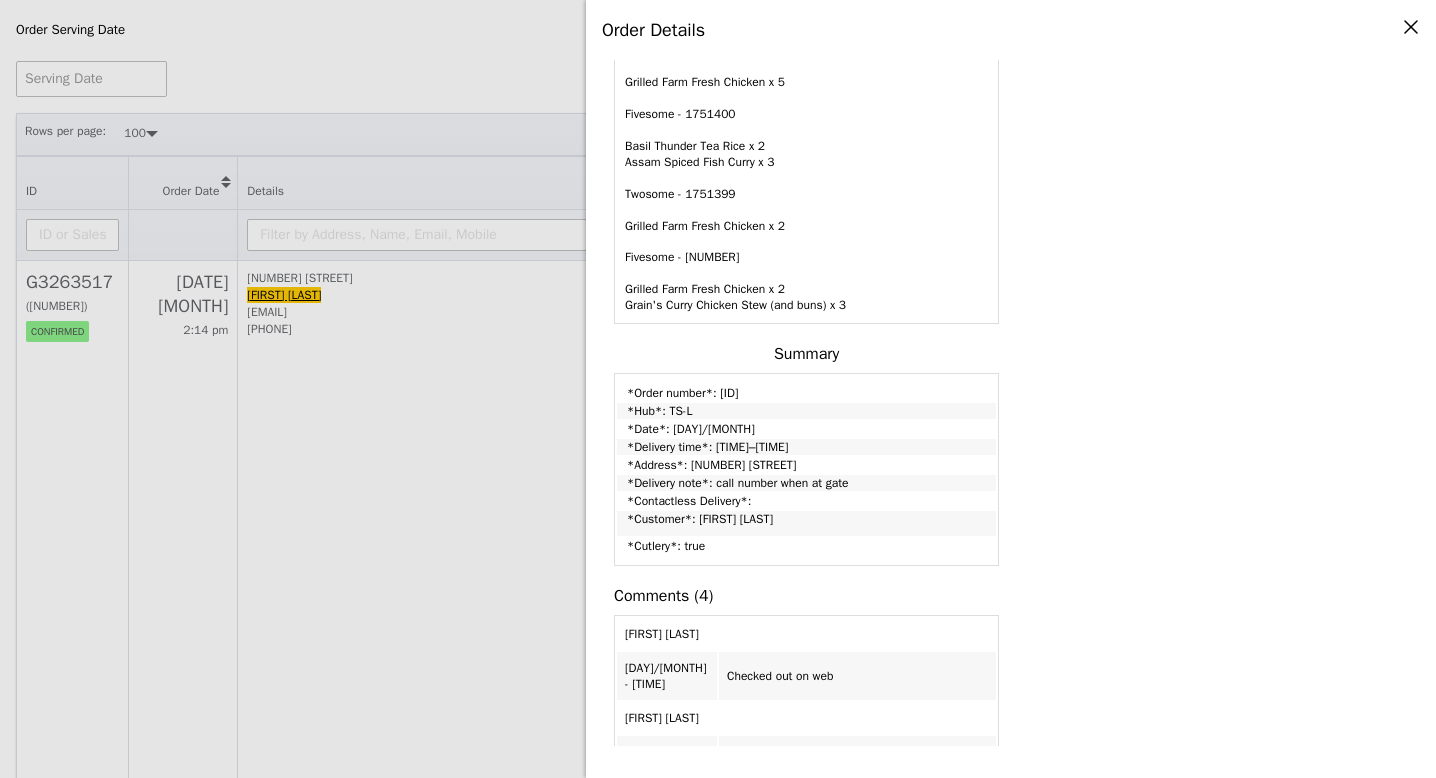 click on "Twosome - 1751399
Grilled Farm Fresh Chicken x 2" at bounding box center [806, 210] 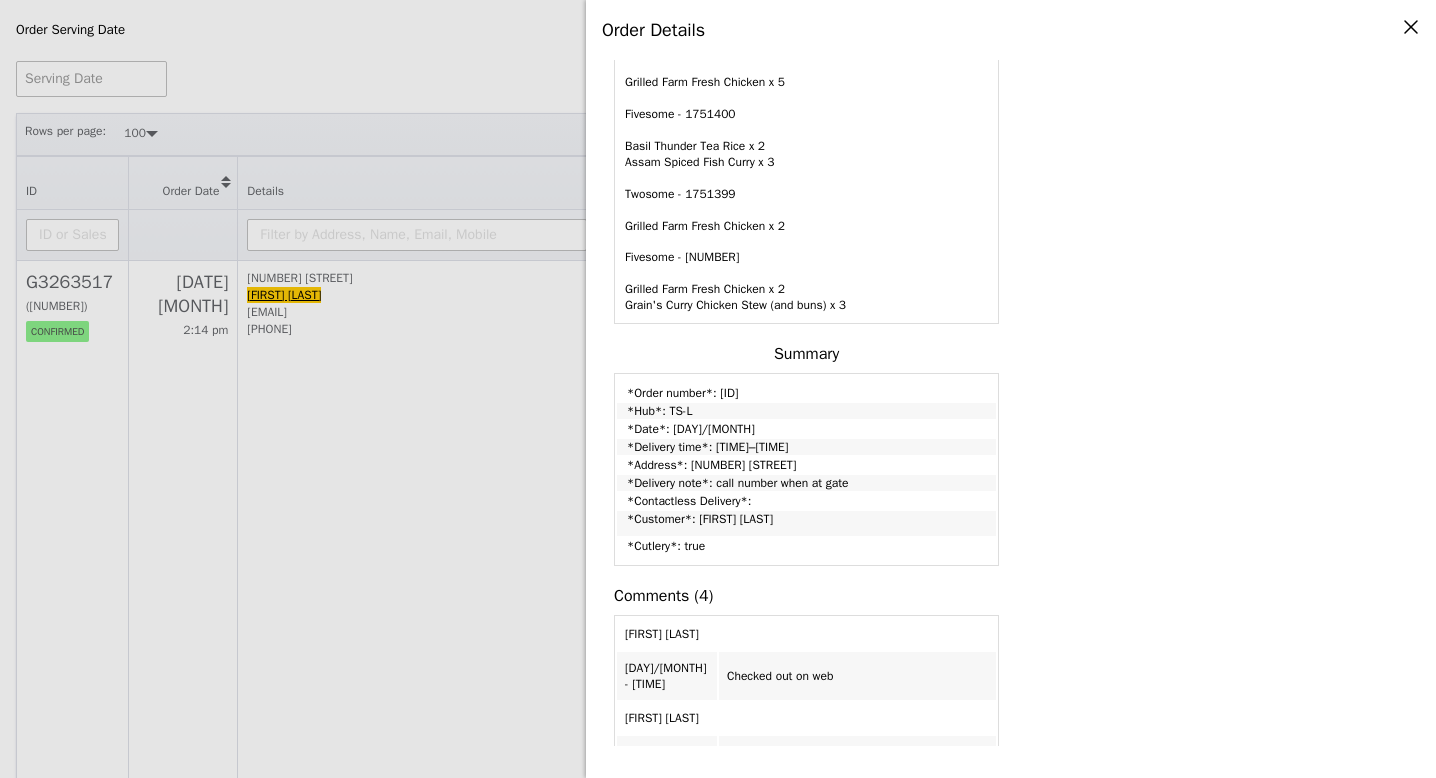drag, startPoint x: 626, startPoint y: 253, endPoint x: 876, endPoint y: 301, distance: 254.5663 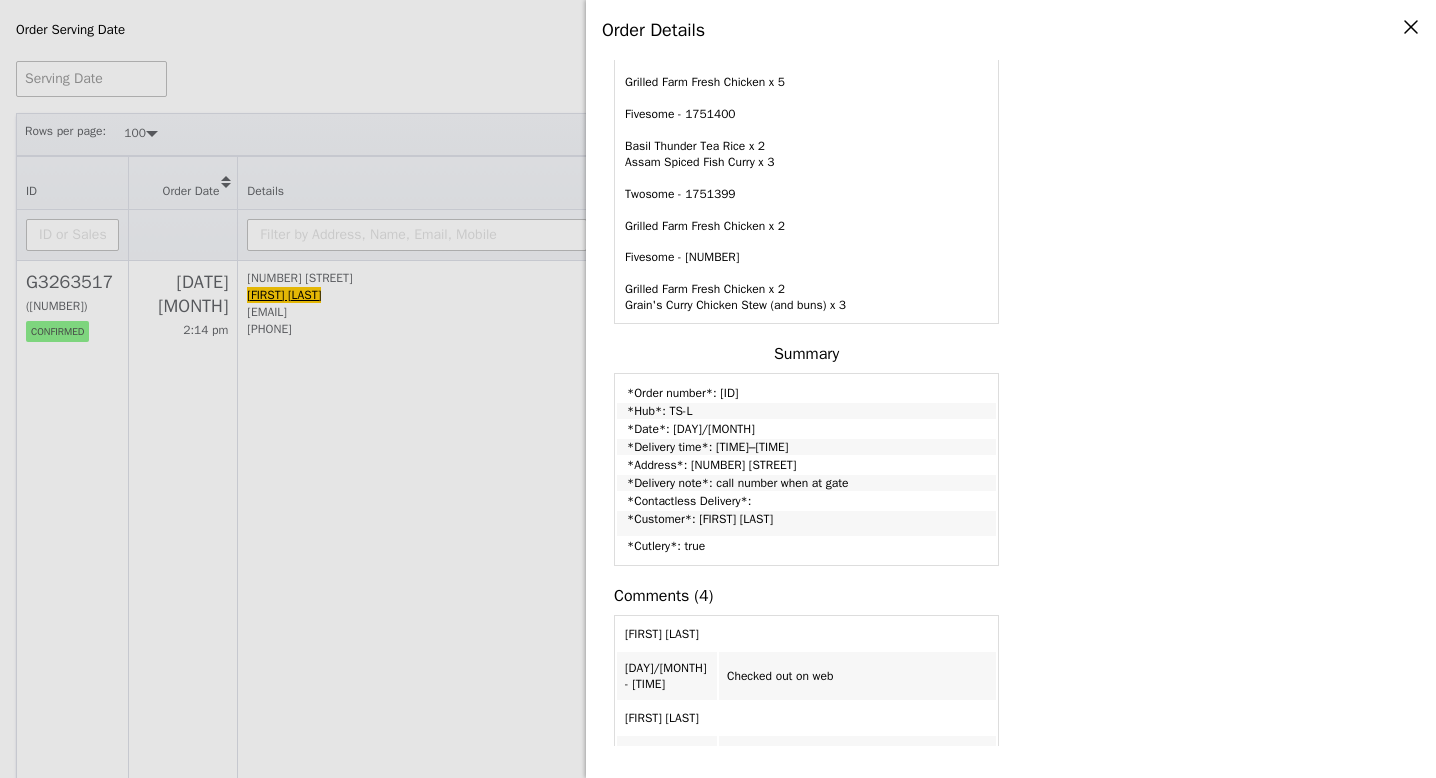 click on "Fivesome - 1751398
Grilled Farm Fresh Chicken x 2
Grain's Curry Chicken Stew (and buns) x 3" at bounding box center [806, 281] 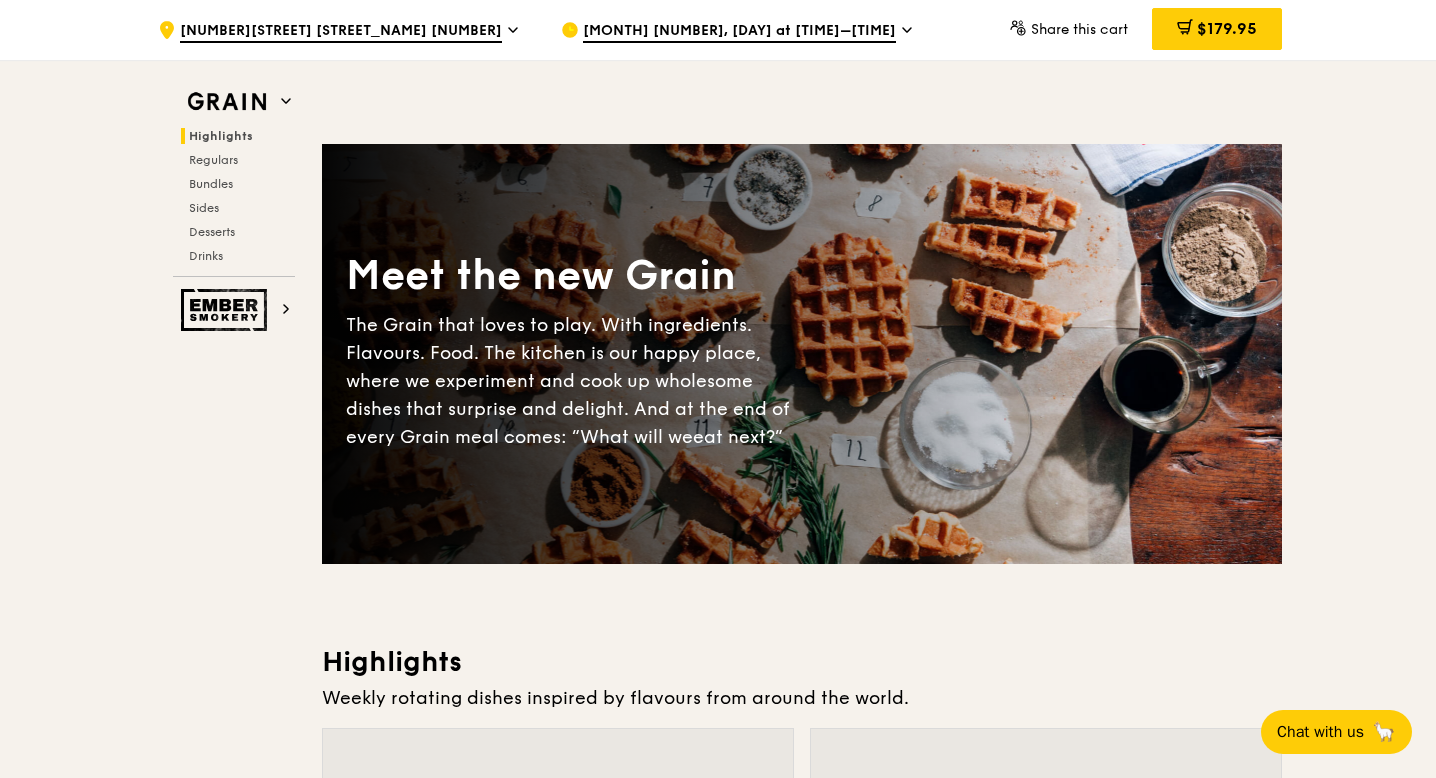 scroll, scrollTop: 760, scrollLeft: 0, axis: vertical 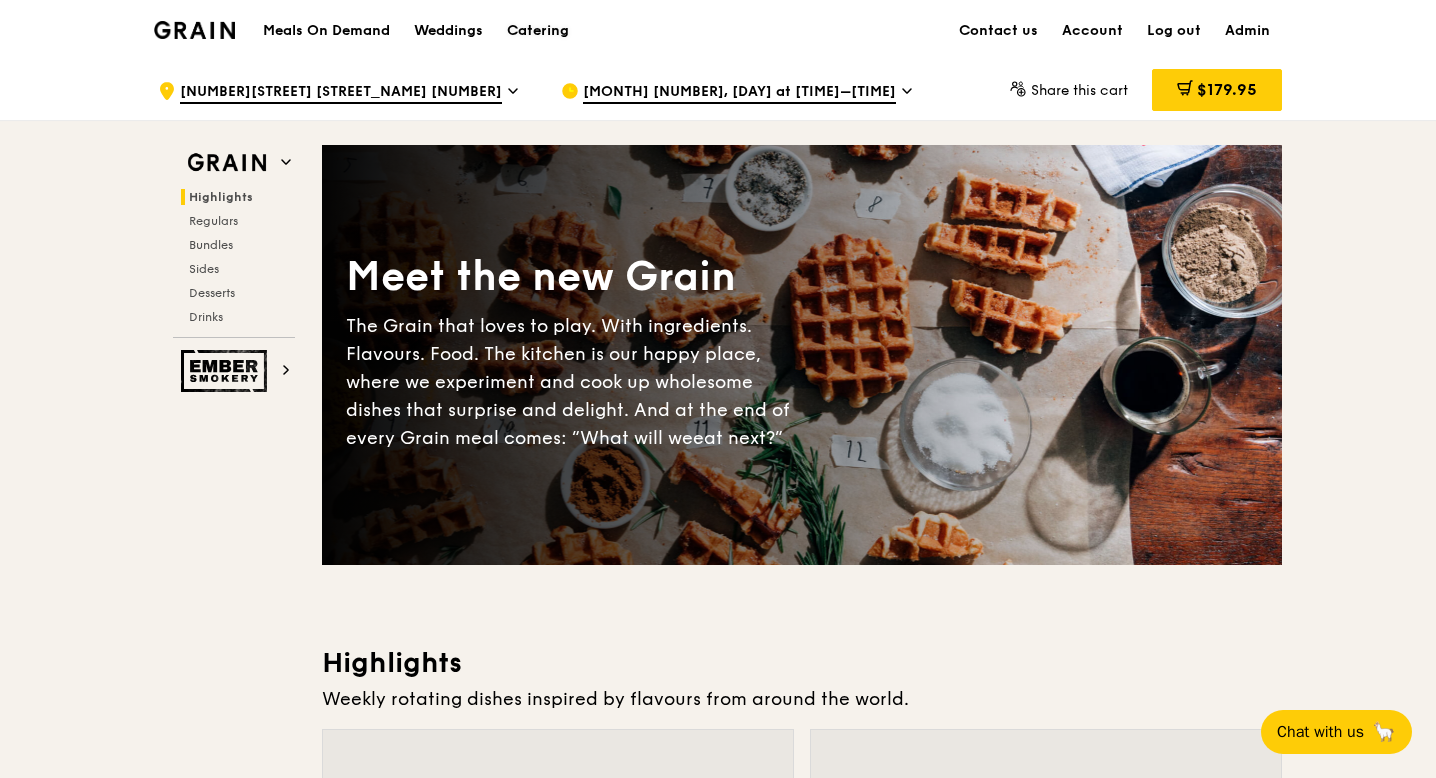 click on "Catering" at bounding box center (538, 31) 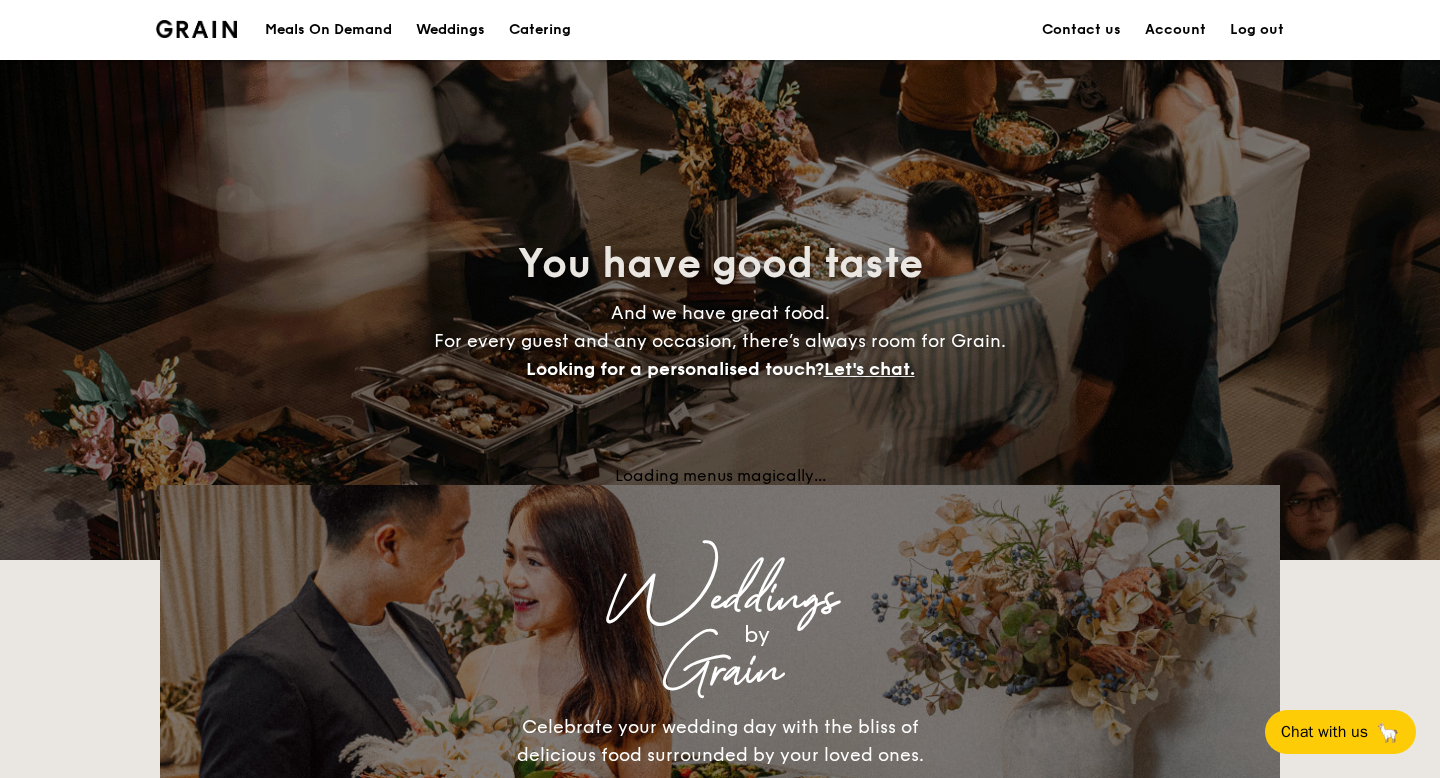 scroll, scrollTop: 0, scrollLeft: 0, axis: both 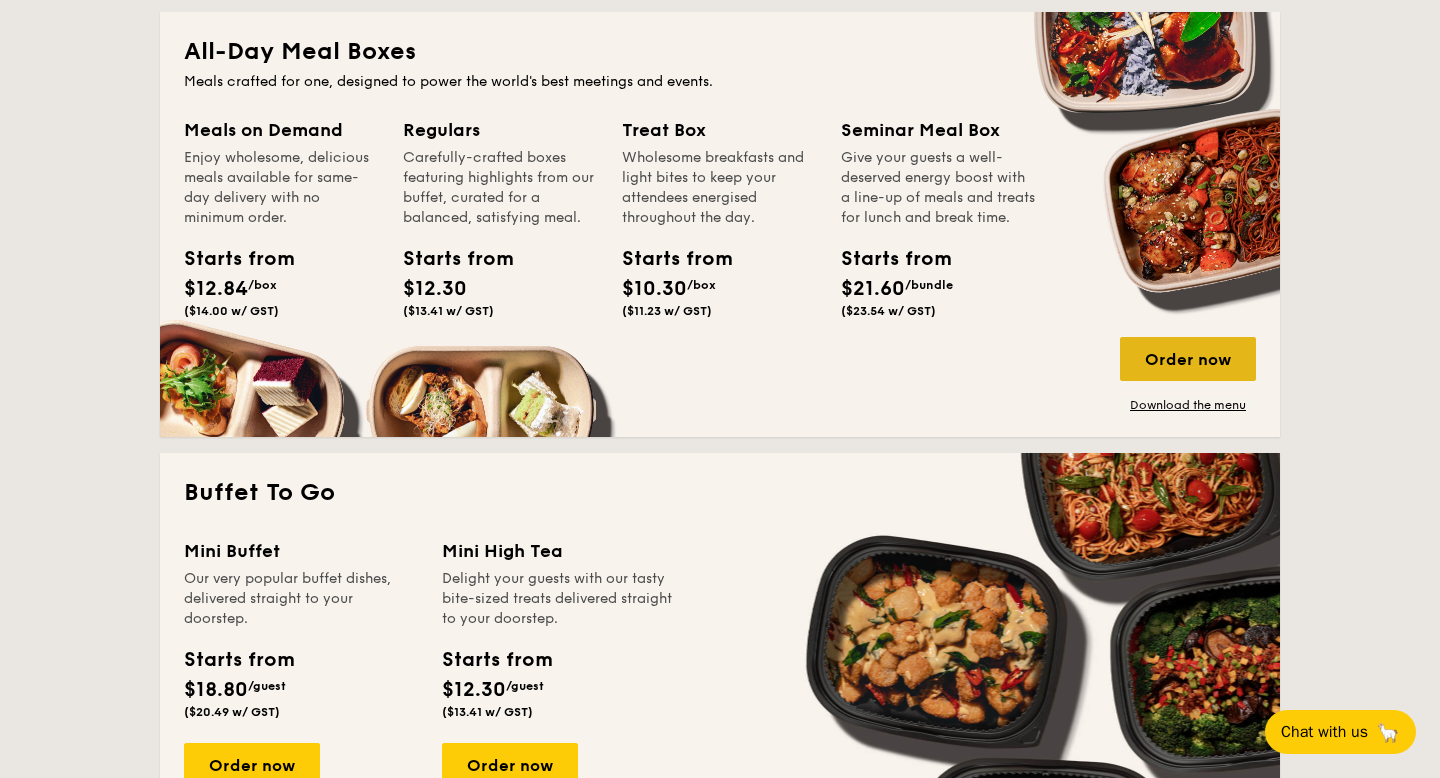 click on "Order now" at bounding box center [1188, 359] 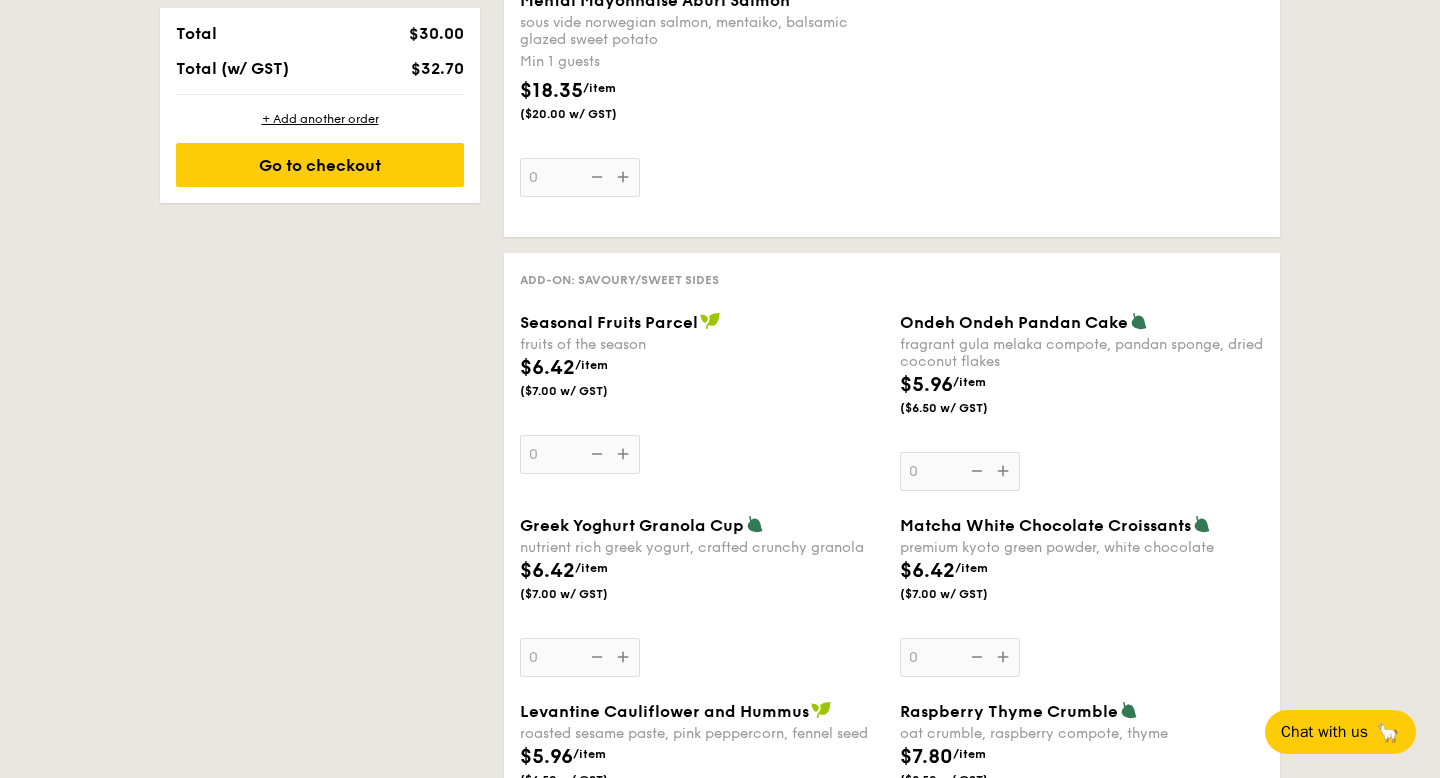scroll, scrollTop: 1393, scrollLeft: 0, axis: vertical 